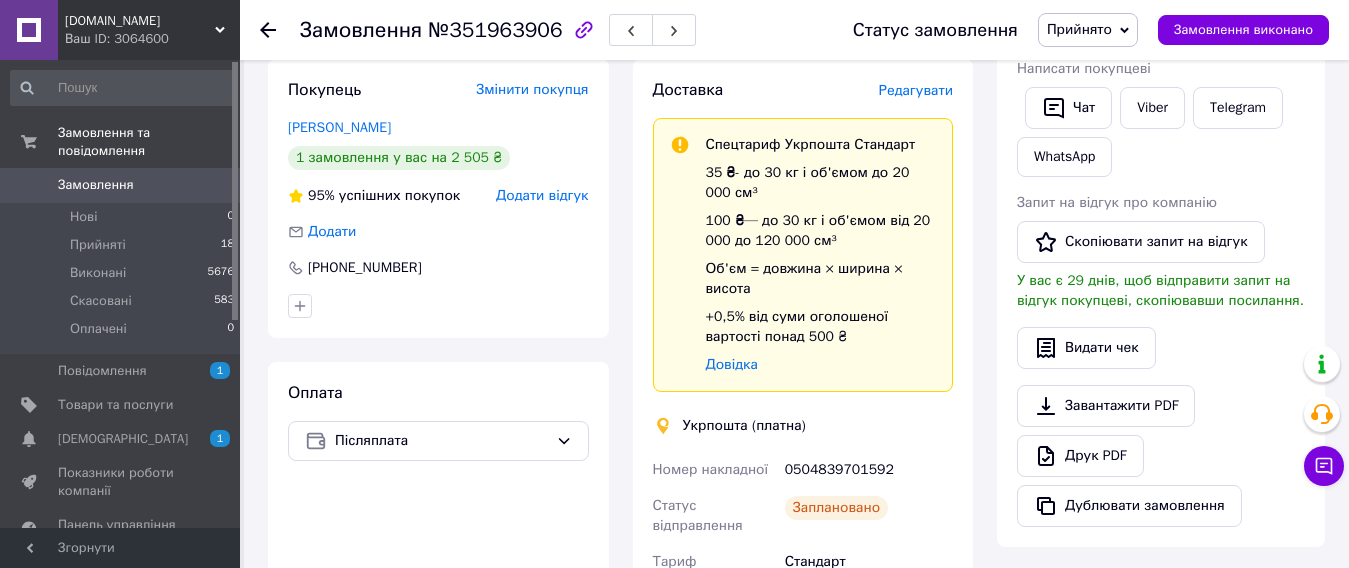scroll, scrollTop: 300, scrollLeft: 0, axis: vertical 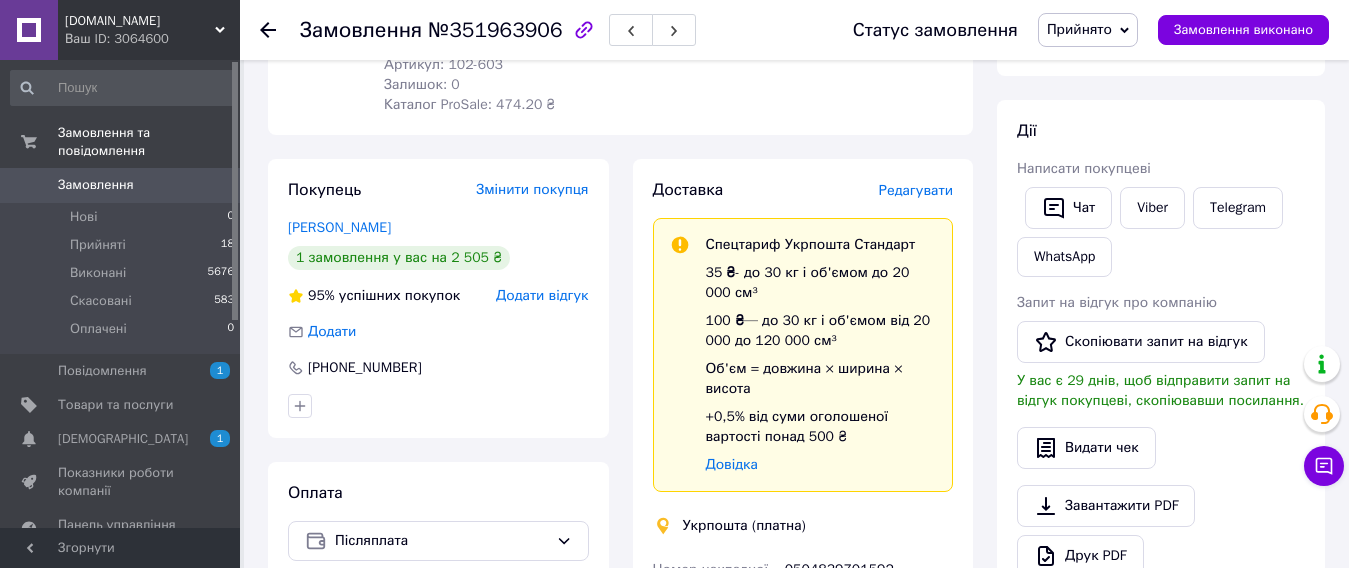 click 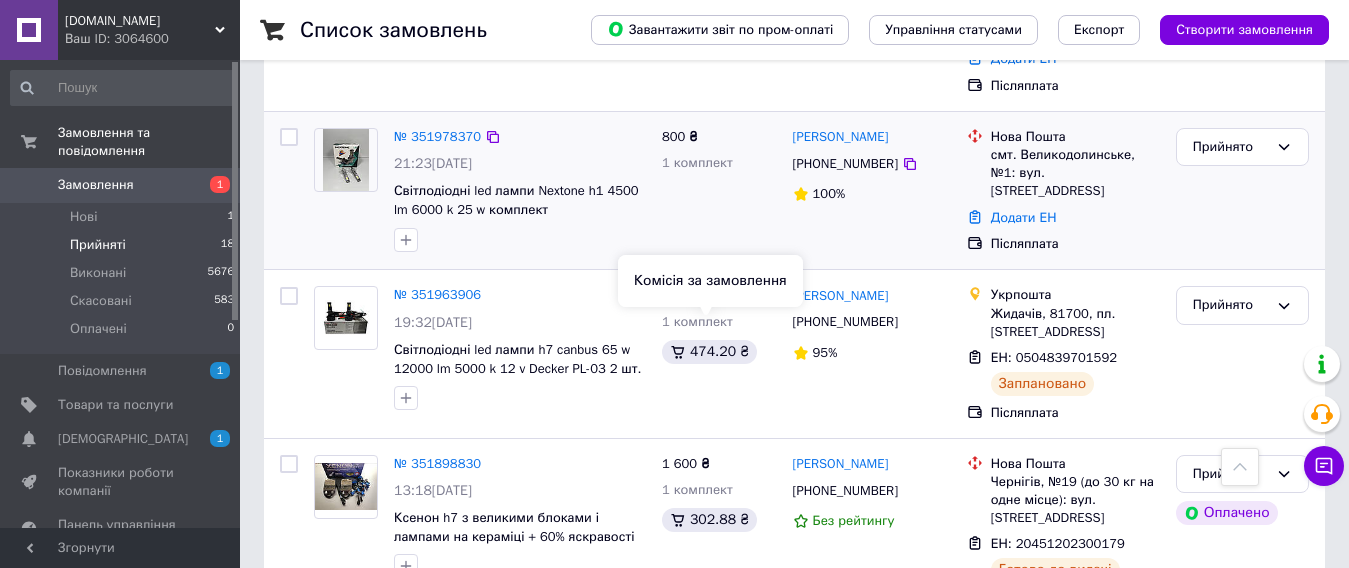 scroll, scrollTop: 900, scrollLeft: 0, axis: vertical 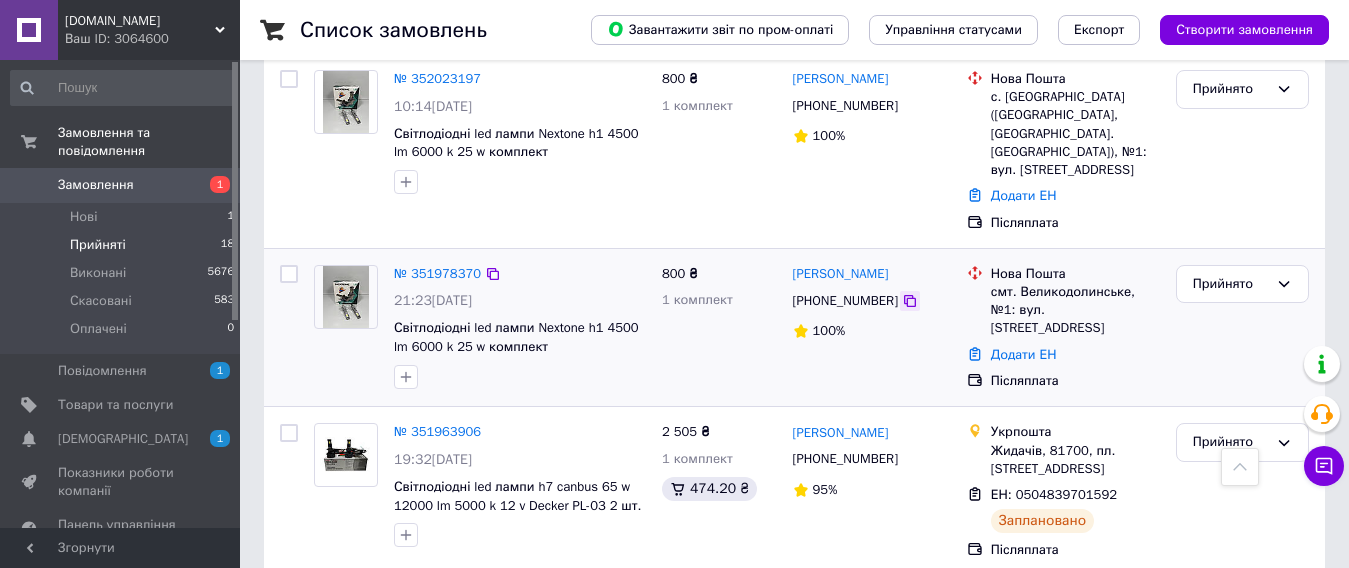 click 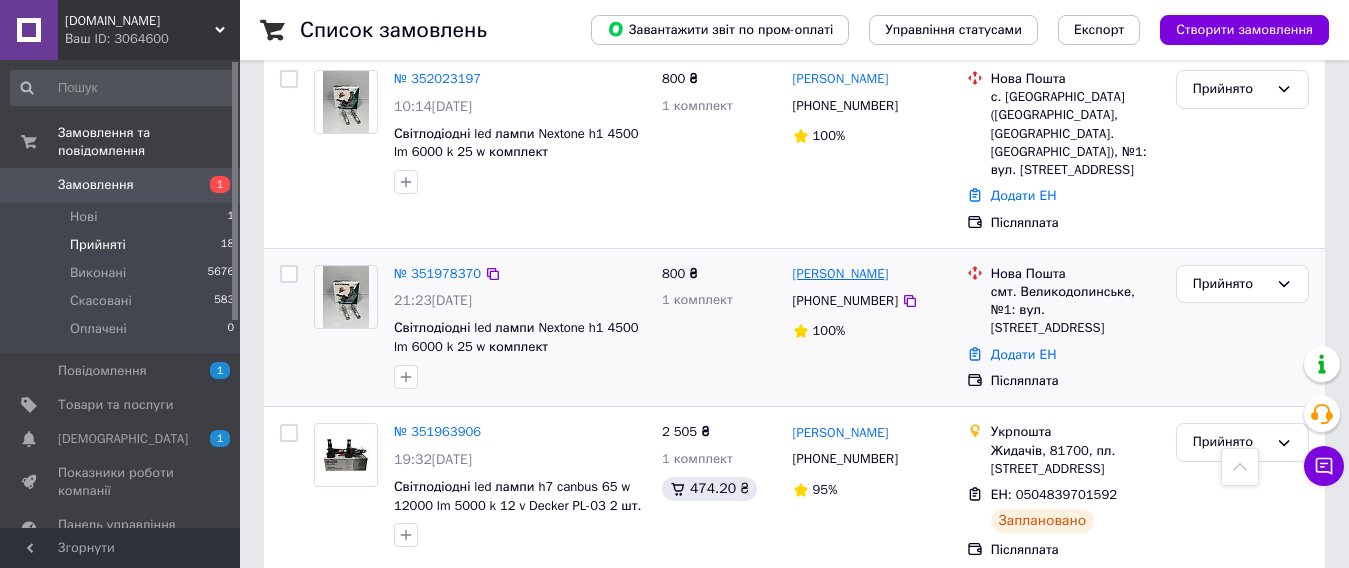 drag, startPoint x: 924, startPoint y: 256, endPoint x: 857, endPoint y: 261, distance: 67.18631 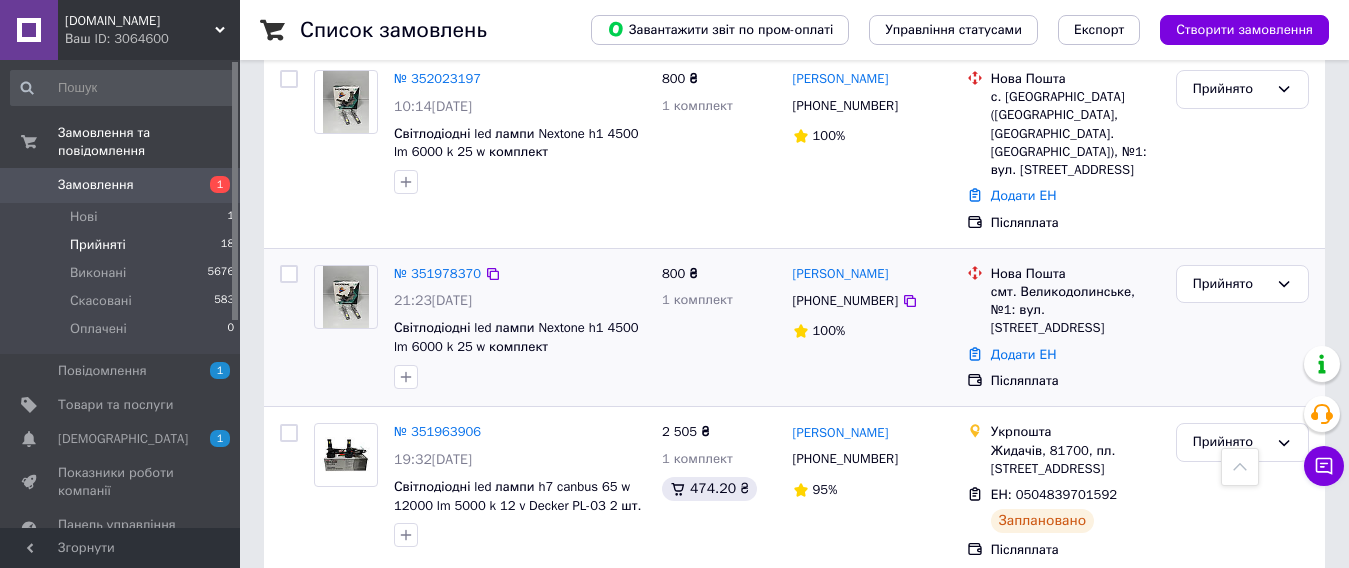 click on "800 ₴ 1 комплект" at bounding box center (719, 328) 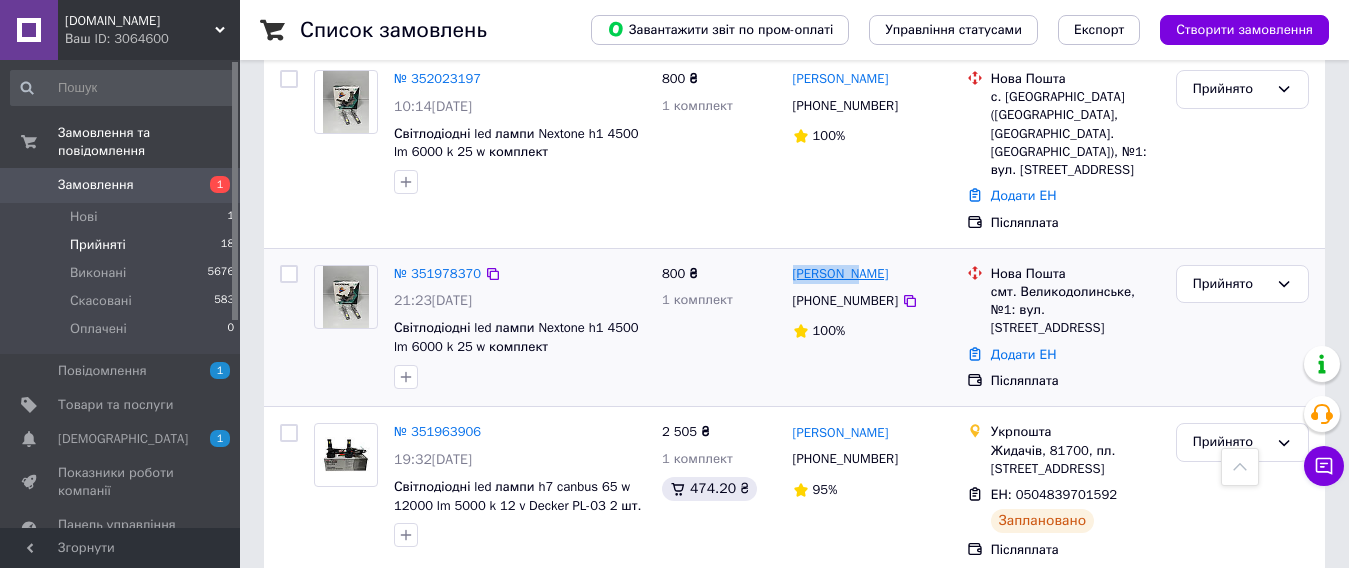 drag, startPoint x: 786, startPoint y: 255, endPoint x: 856, endPoint y: 256, distance: 70.00714 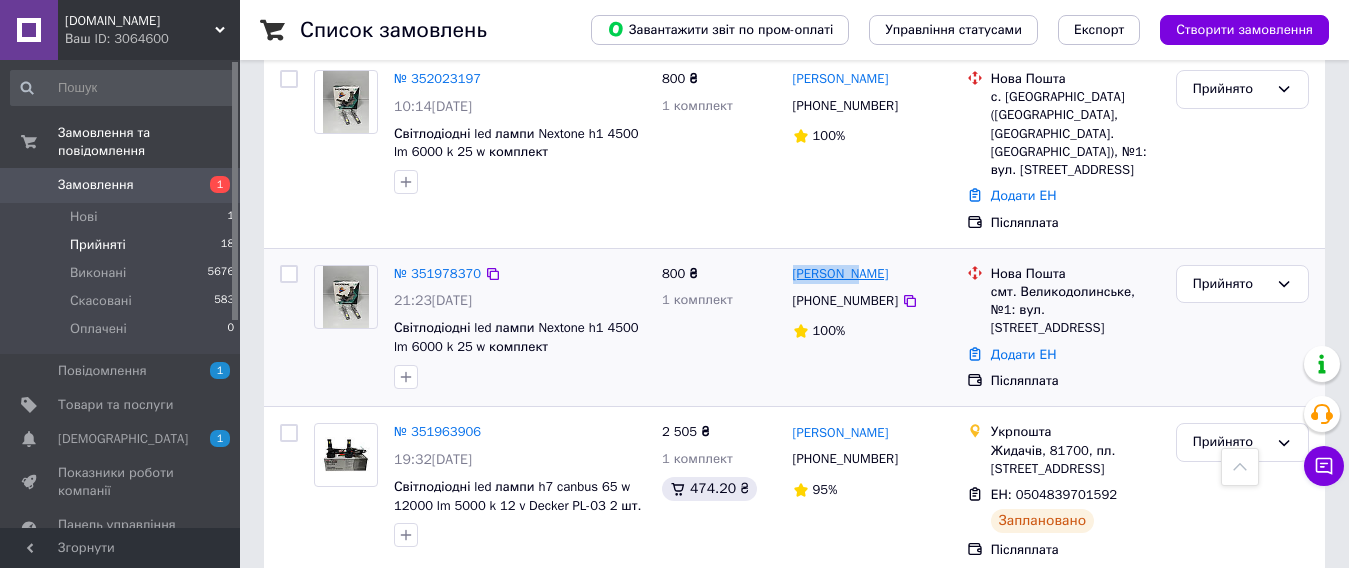 copy on "Владимир" 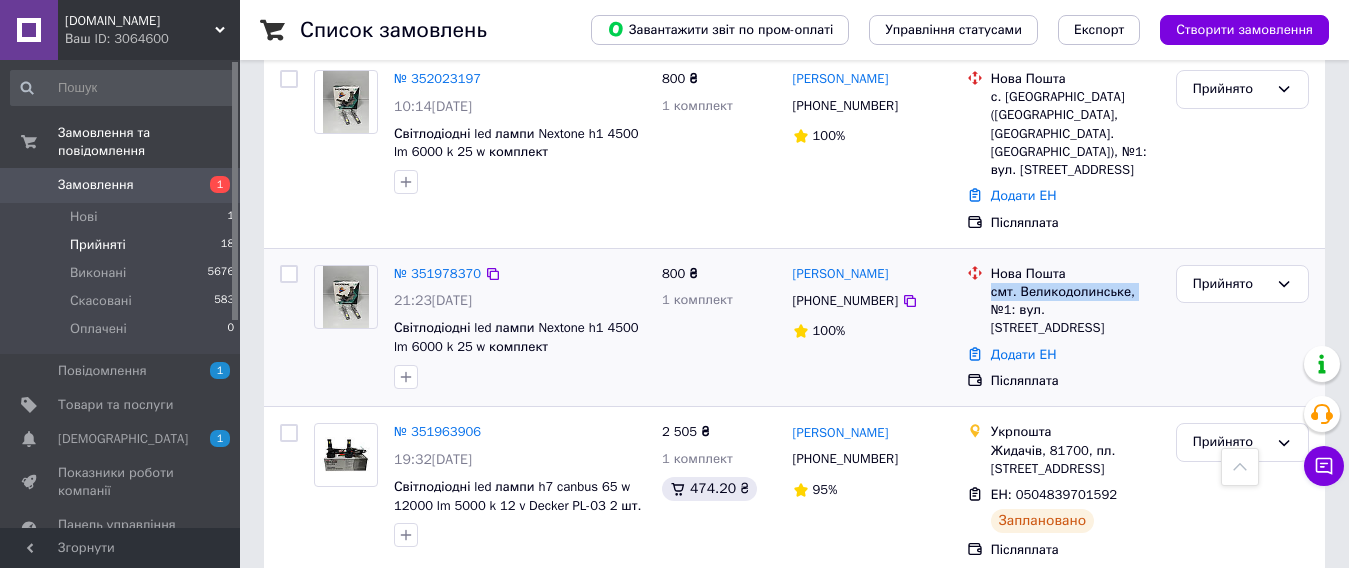 drag, startPoint x: 991, startPoint y: 270, endPoint x: 1130, endPoint y: 273, distance: 139.03236 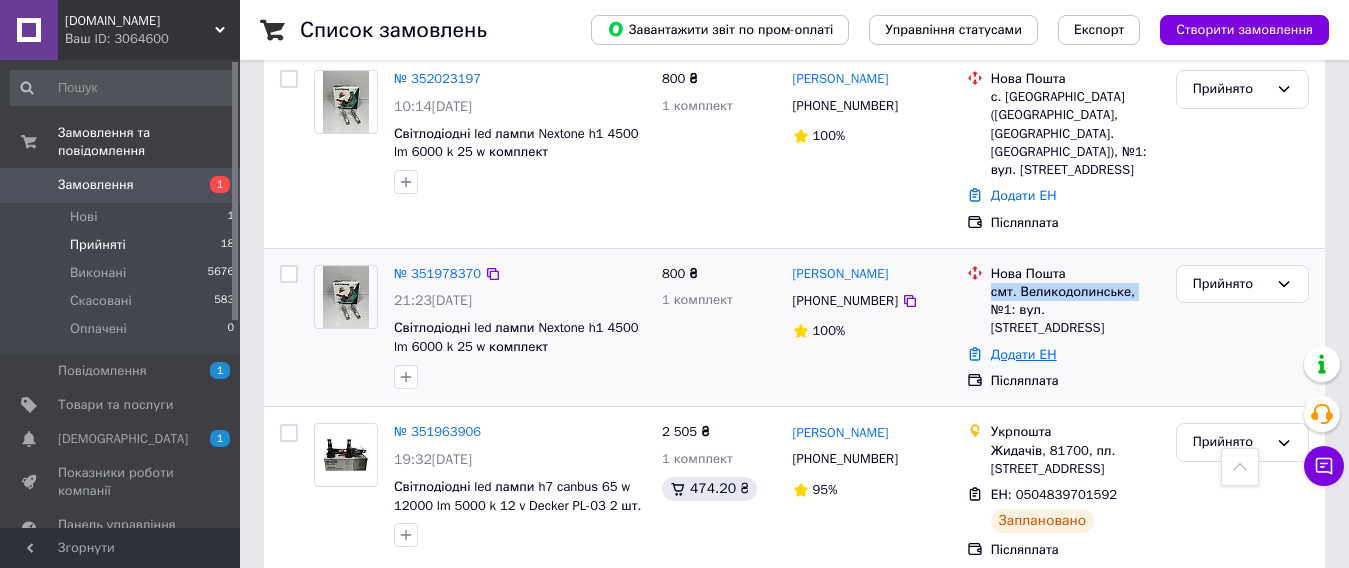 click on "Додати ЕН" at bounding box center (1024, 354) 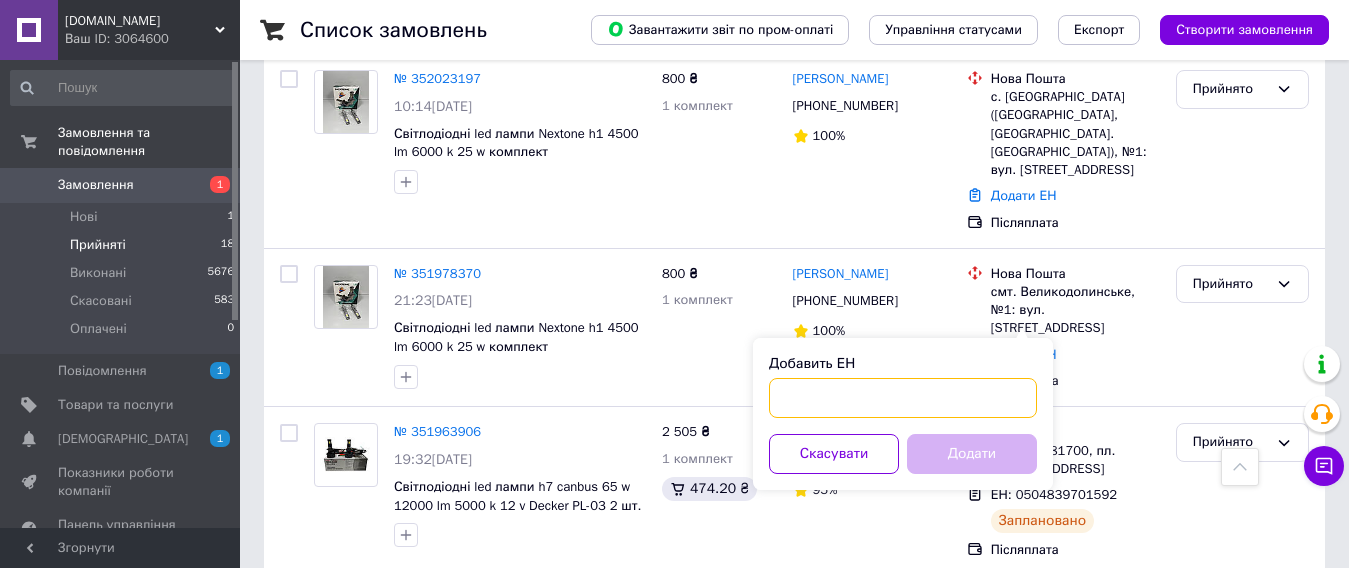 click on "Добавить ЕН" at bounding box center (903, 398) 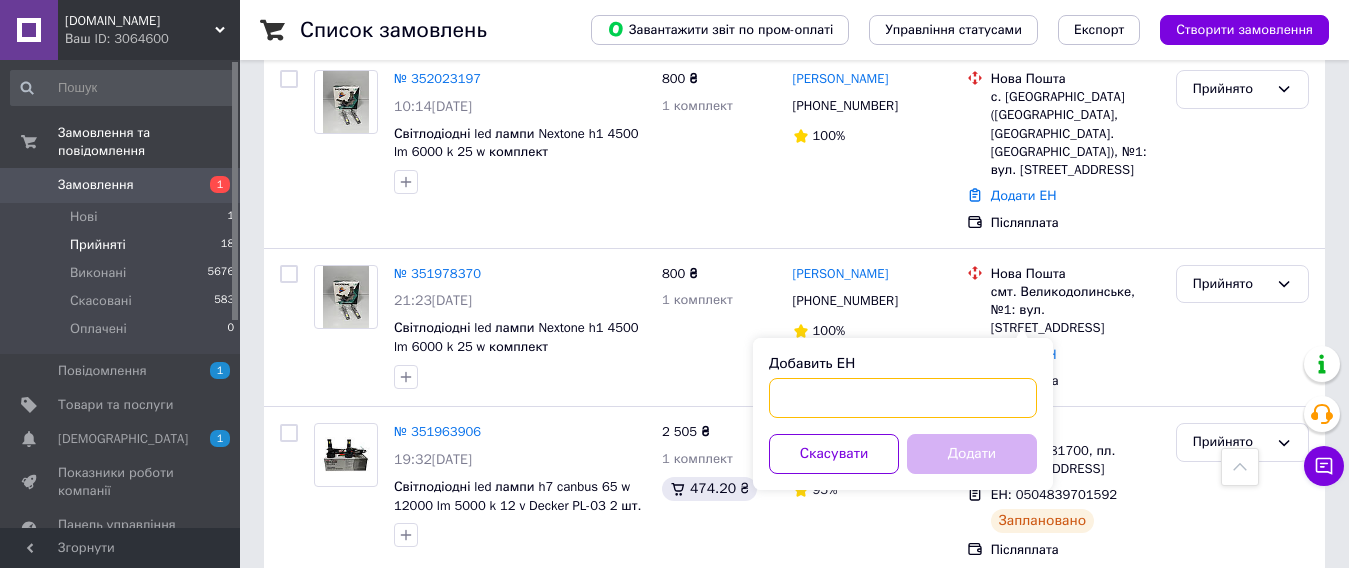 paste on "20451203200889" 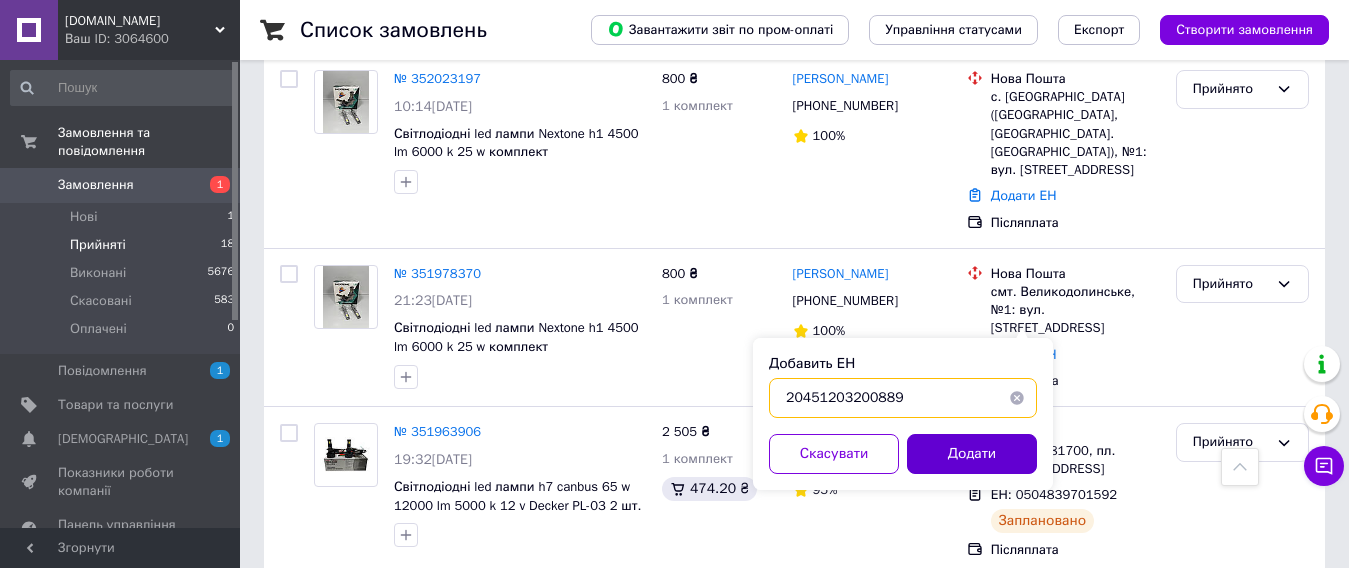 type on "20451203200889" 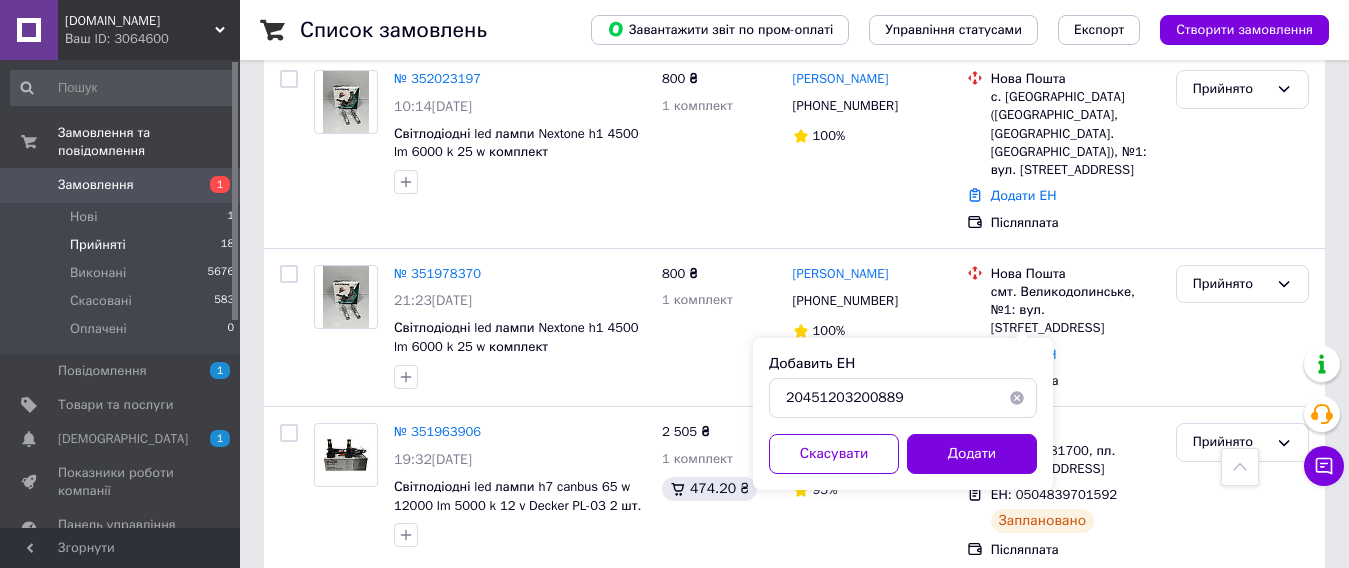click on "Додати" at bounding box center (972, 454) 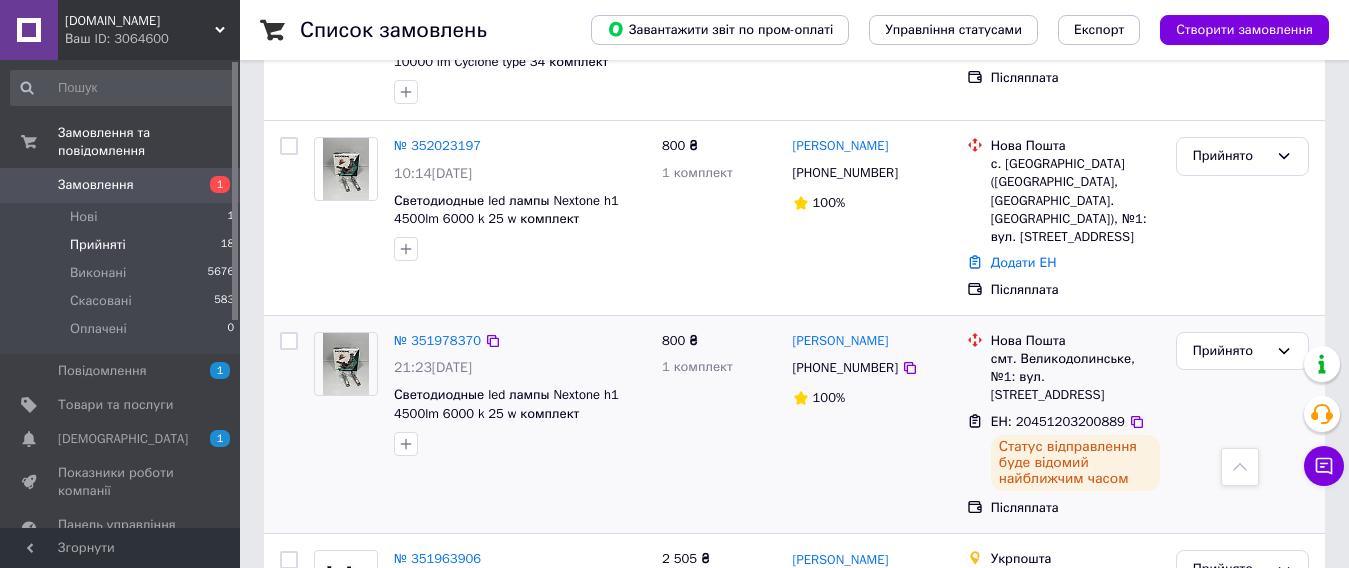 scroll, scrollTop: 800, scrollLeft: 0, axis: vertical 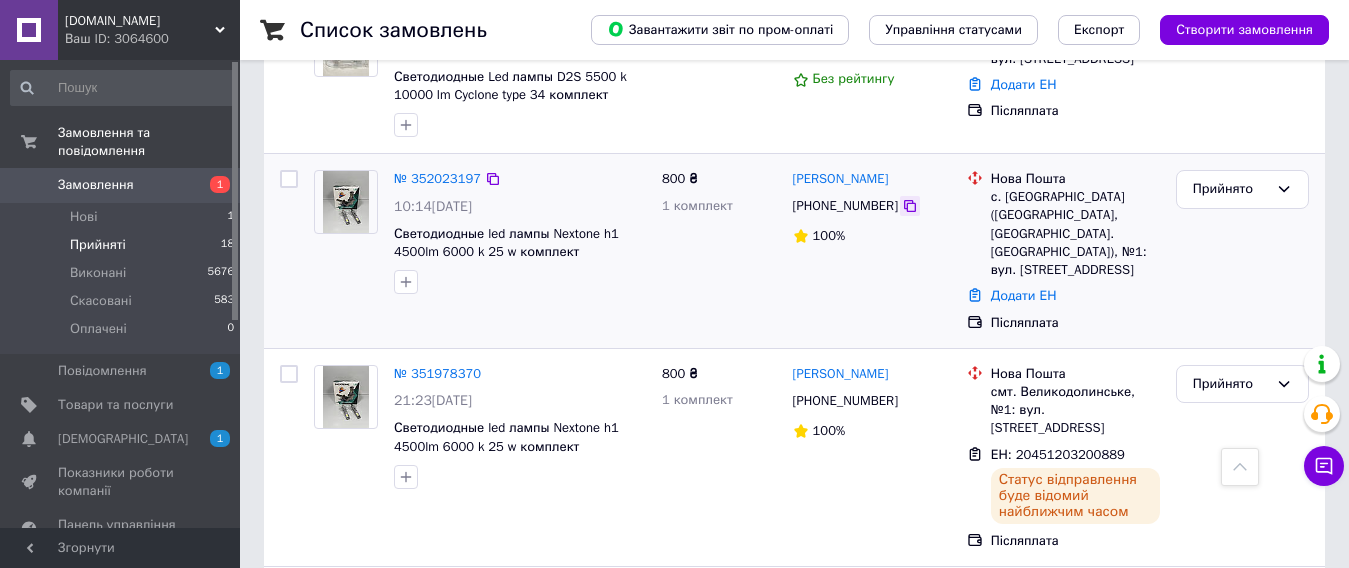 click 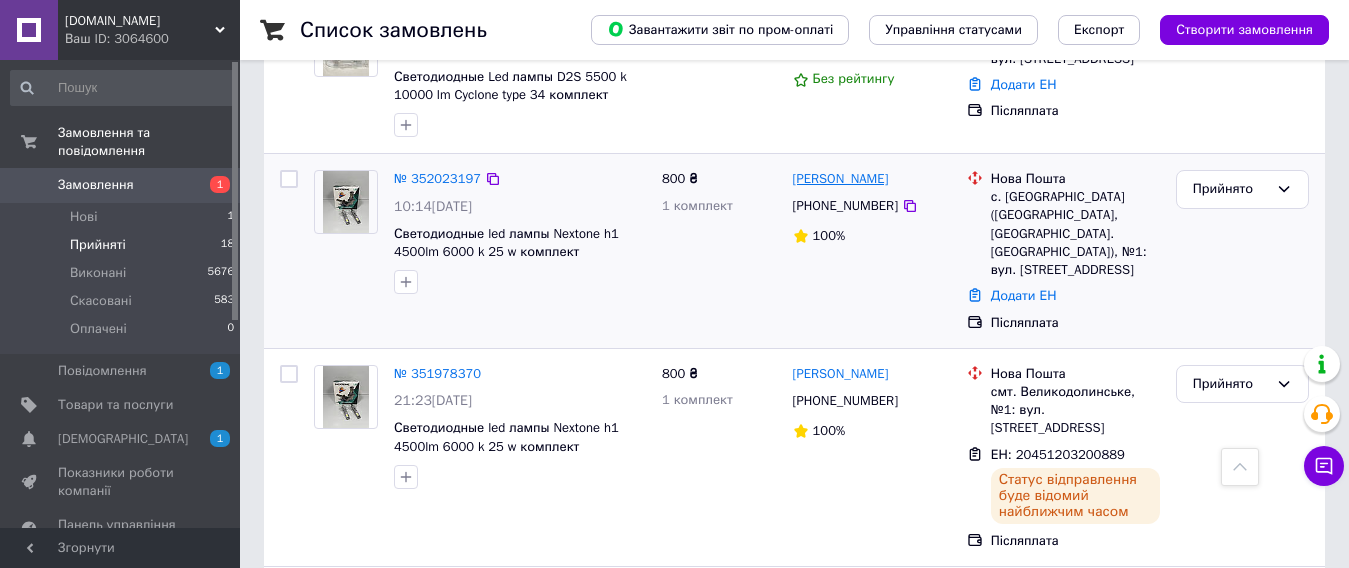 drag, startPoint x: 905, startPoint y: 171, endPoint x: 835, endPoint y: 183, distance: 71.021126 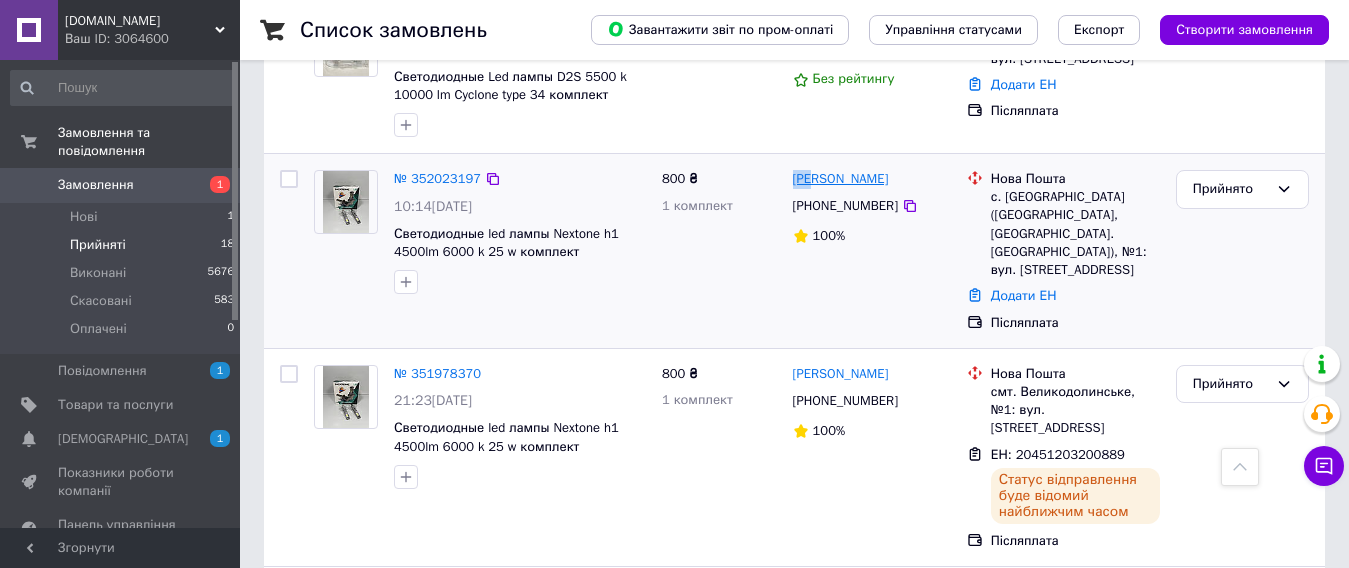 drag, startPoint x: 788, startPoint y: 172, endPoint x: 820, endPoint y: 178, distance: 32.55764 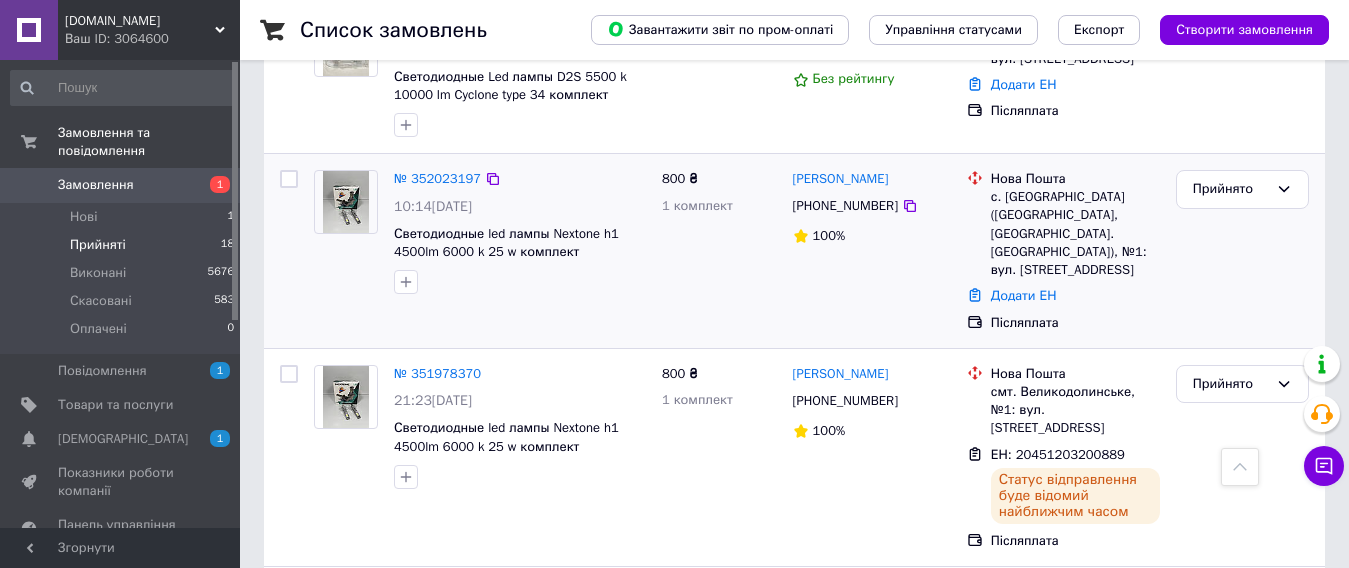 click on "800 ₴ 1 комплект" at bounding box center (719, 251) 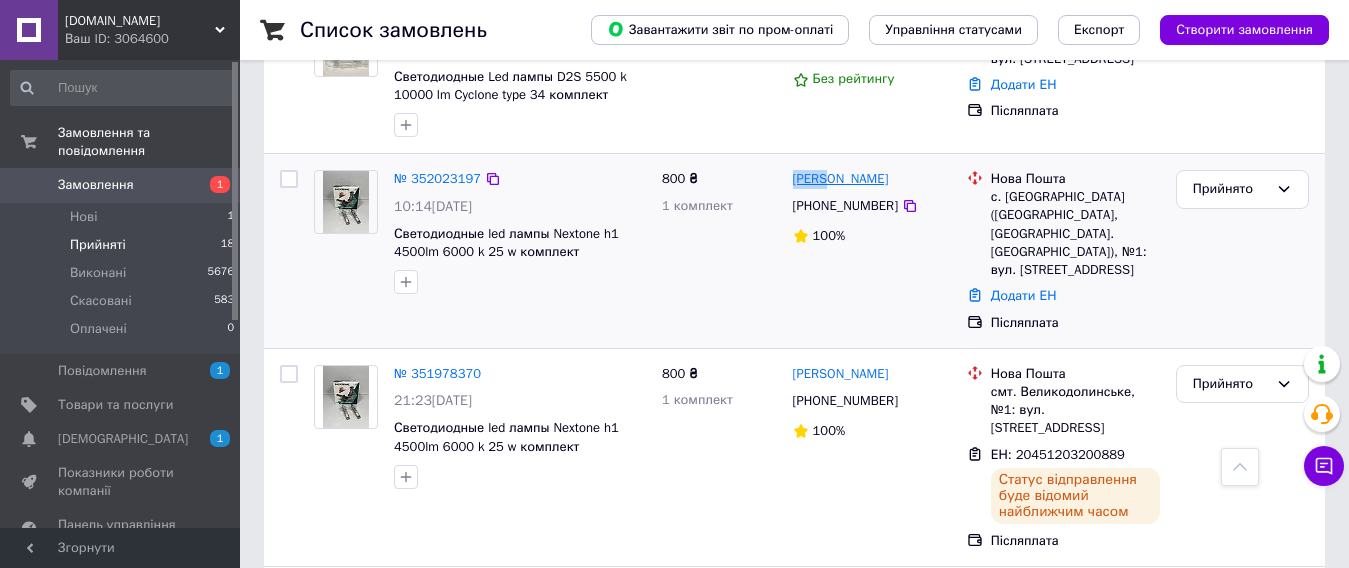 drag, startPoint x: 787, startPoint y: 172, endPoint x: 828, endPoint y: 180, distance: 41.773197 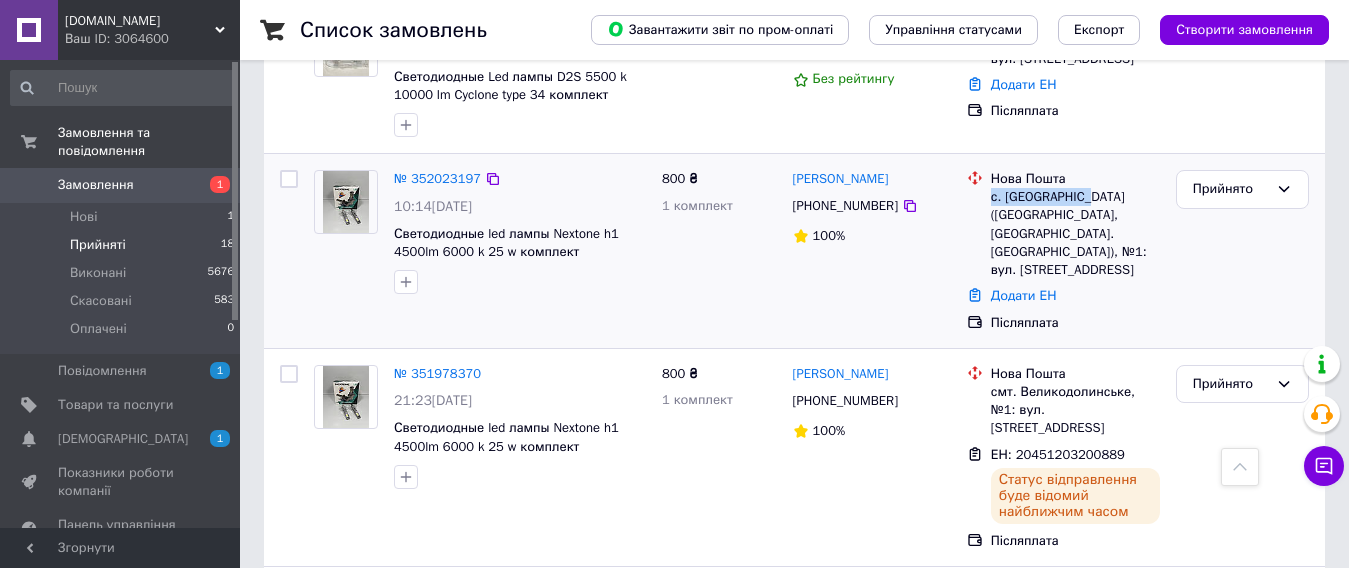 drag, startPoint x: 989, startPoint y: 193, endPoint x: 1085, endPoint y: 202, distance: 96.42095 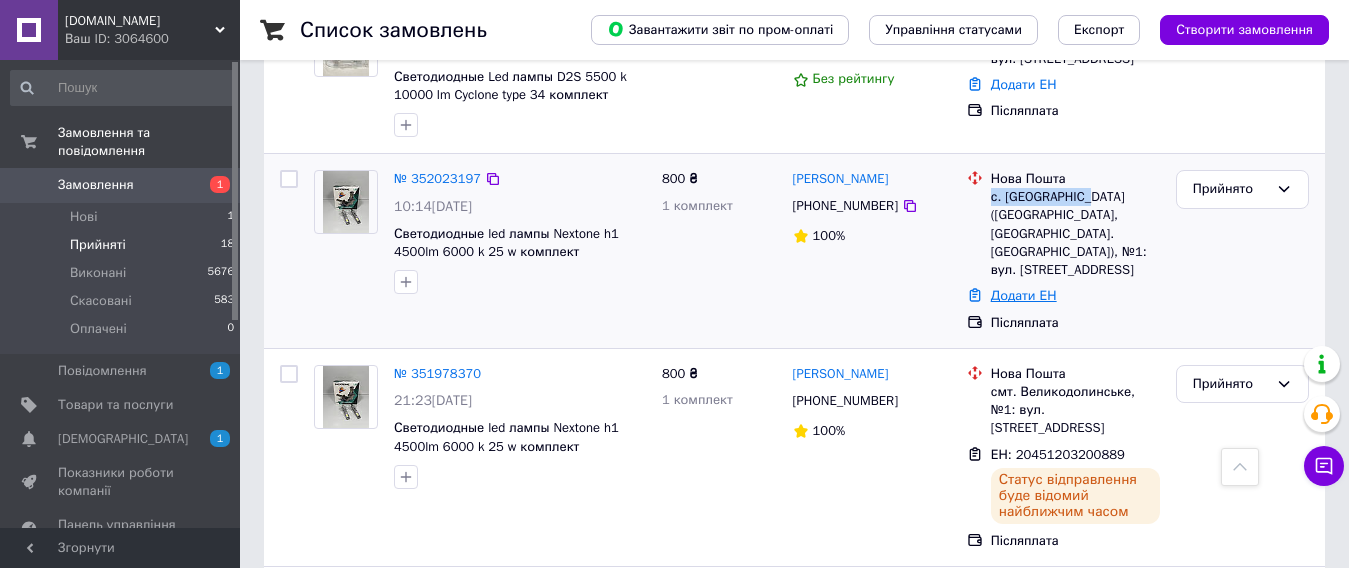 click on "Додати ЕН" at bounding box center (1024, 295) 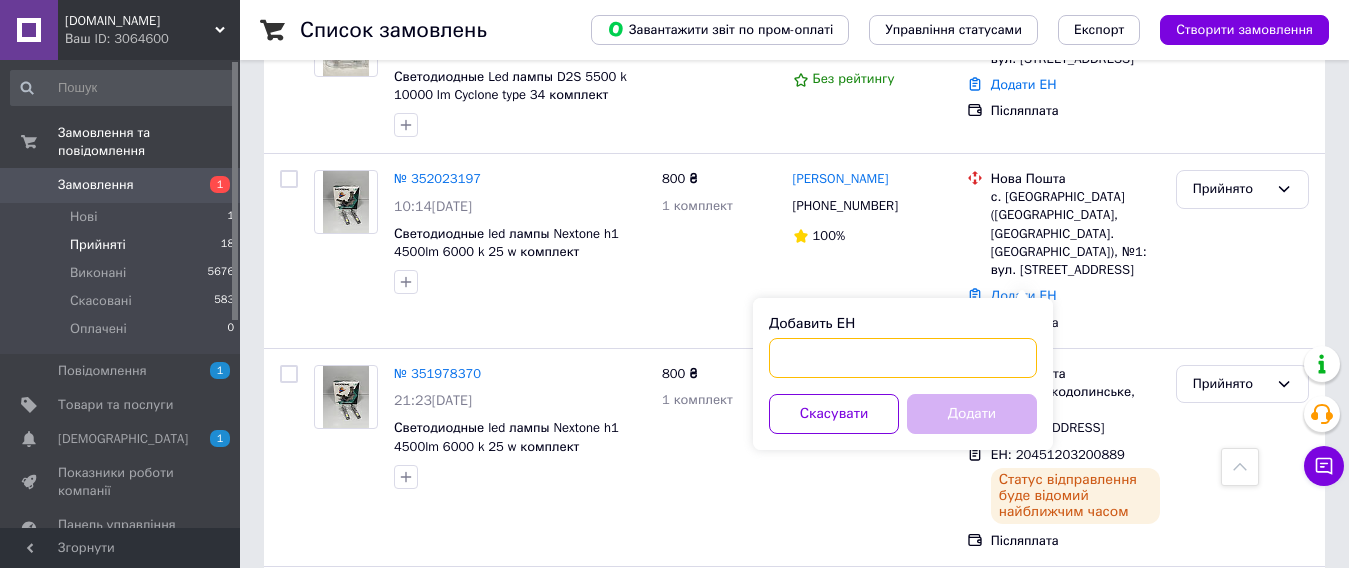 click on "Добавить ЕН" at bounding box center (903, 358) 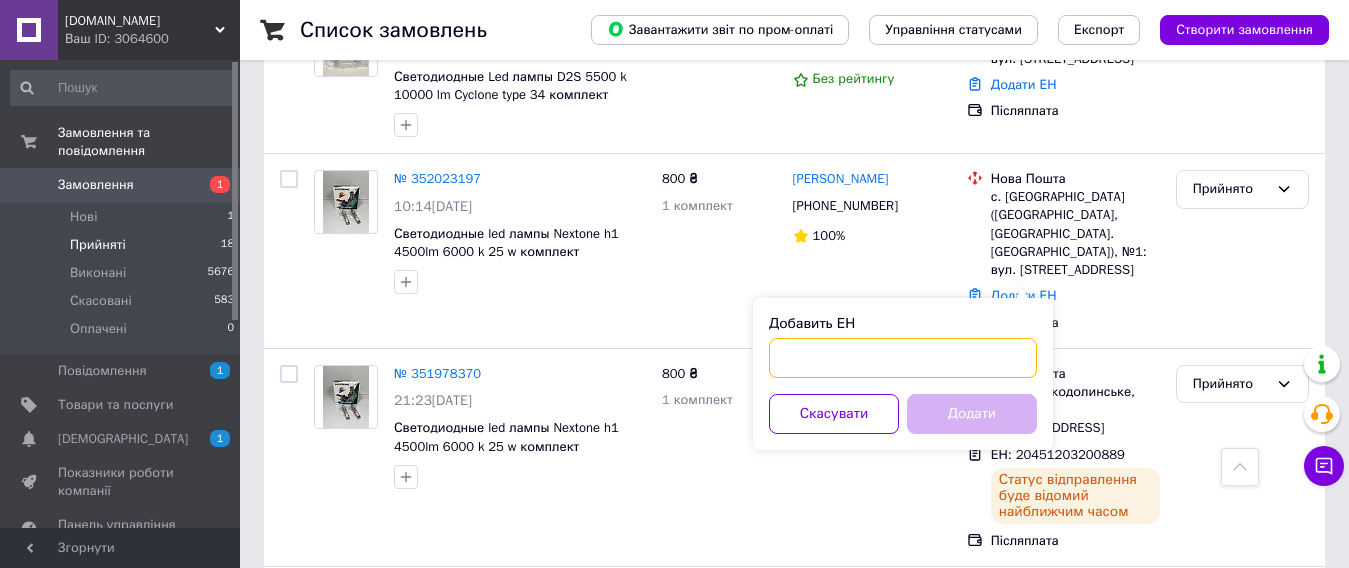 paste on "20451203204860" 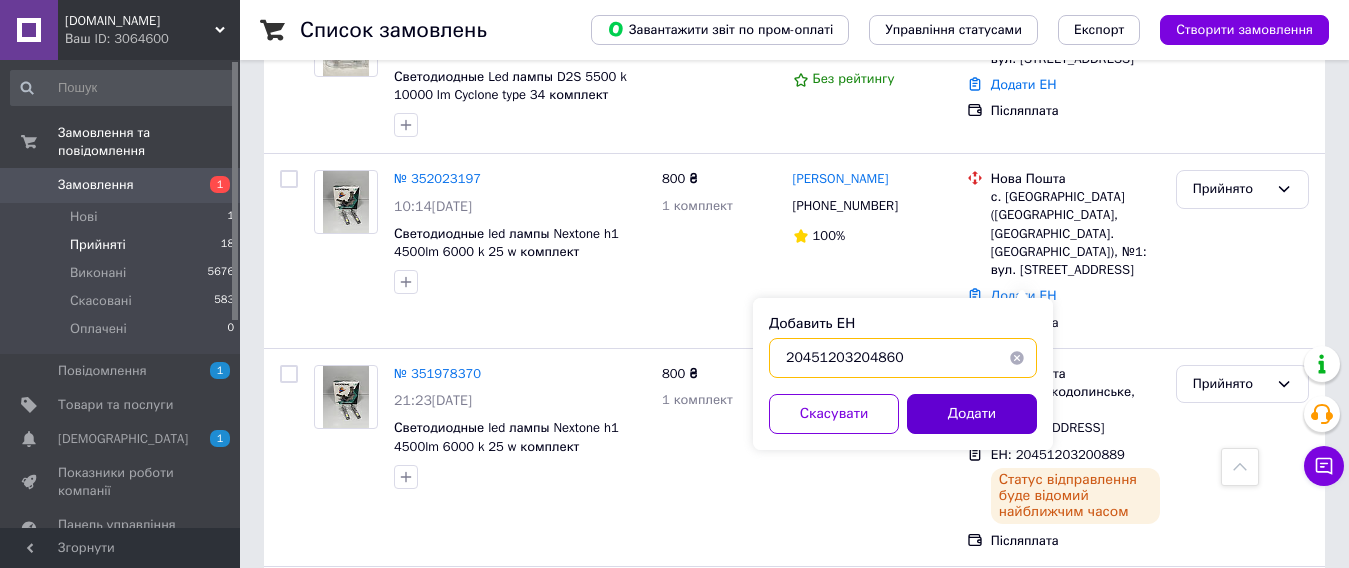 type on "20451203204860" 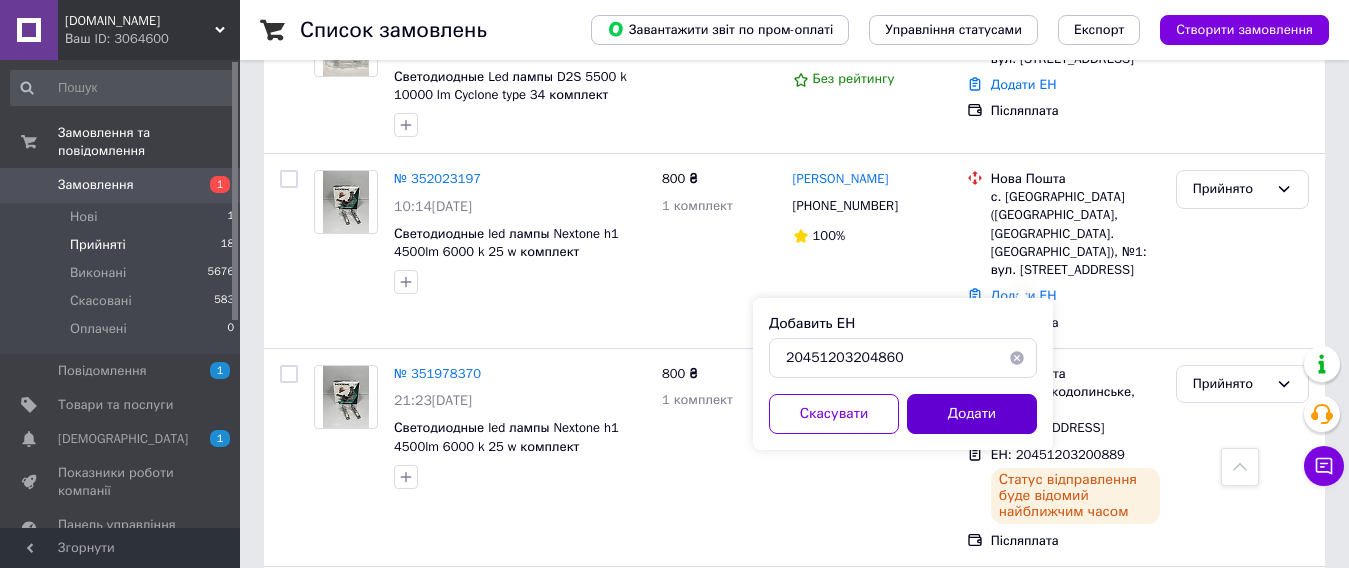 click on "Додати" at bounding box center (972, 414) 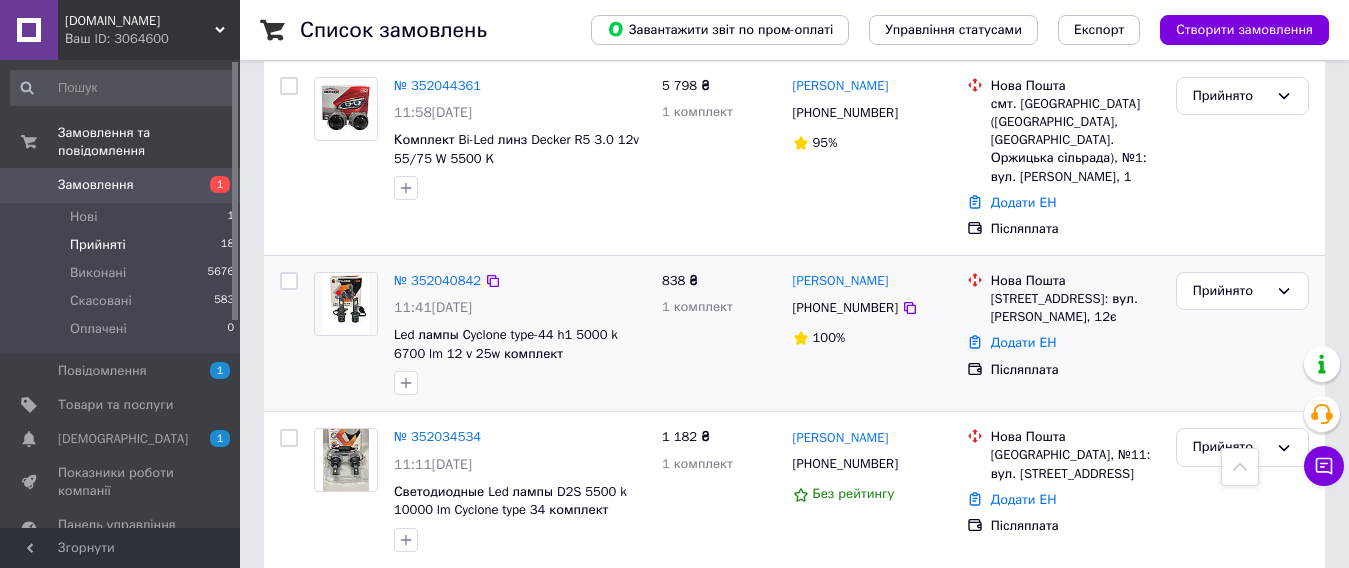 scroll, scrollTop: 600, scrollLeft: 0, axis: vertical 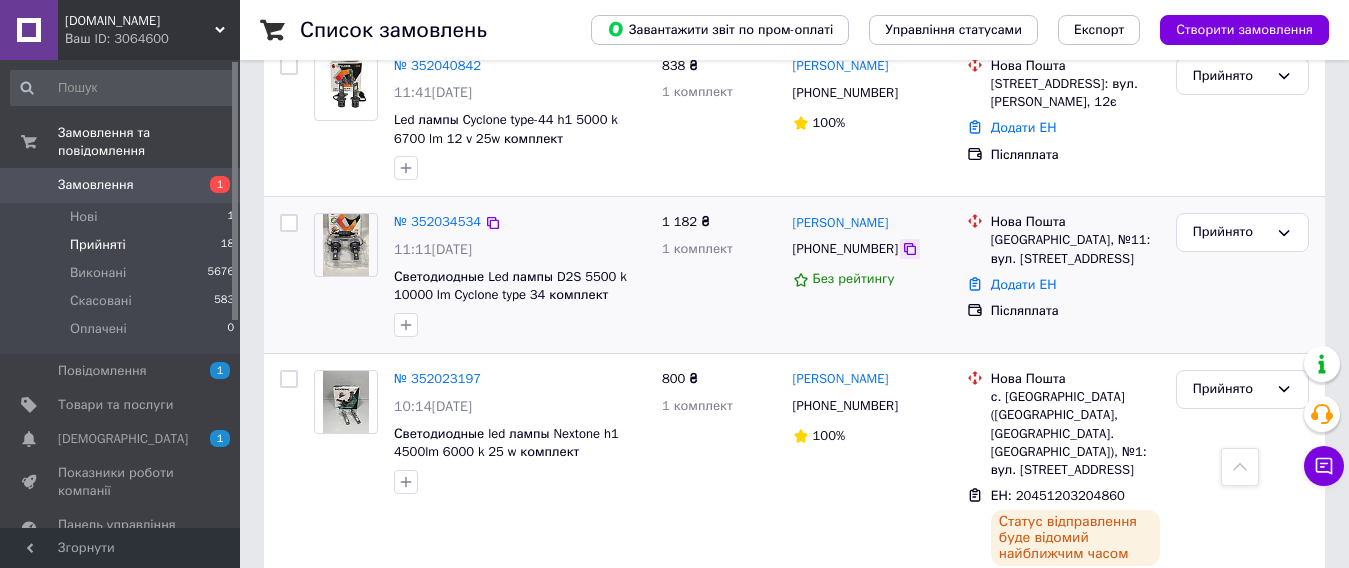 click 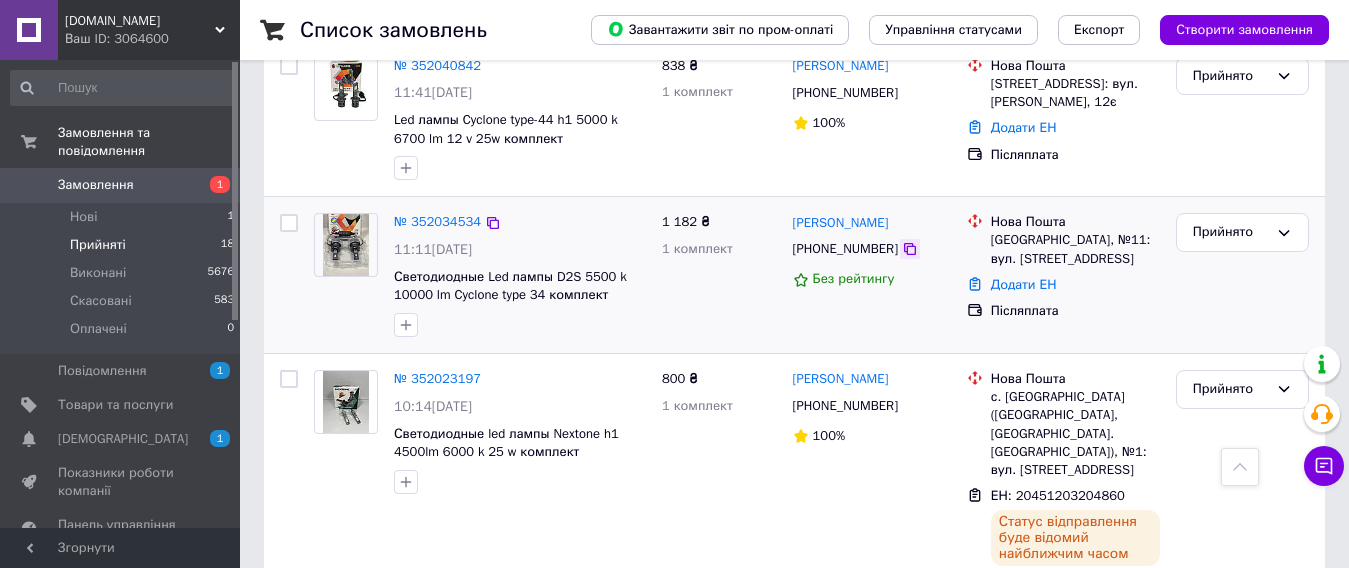click 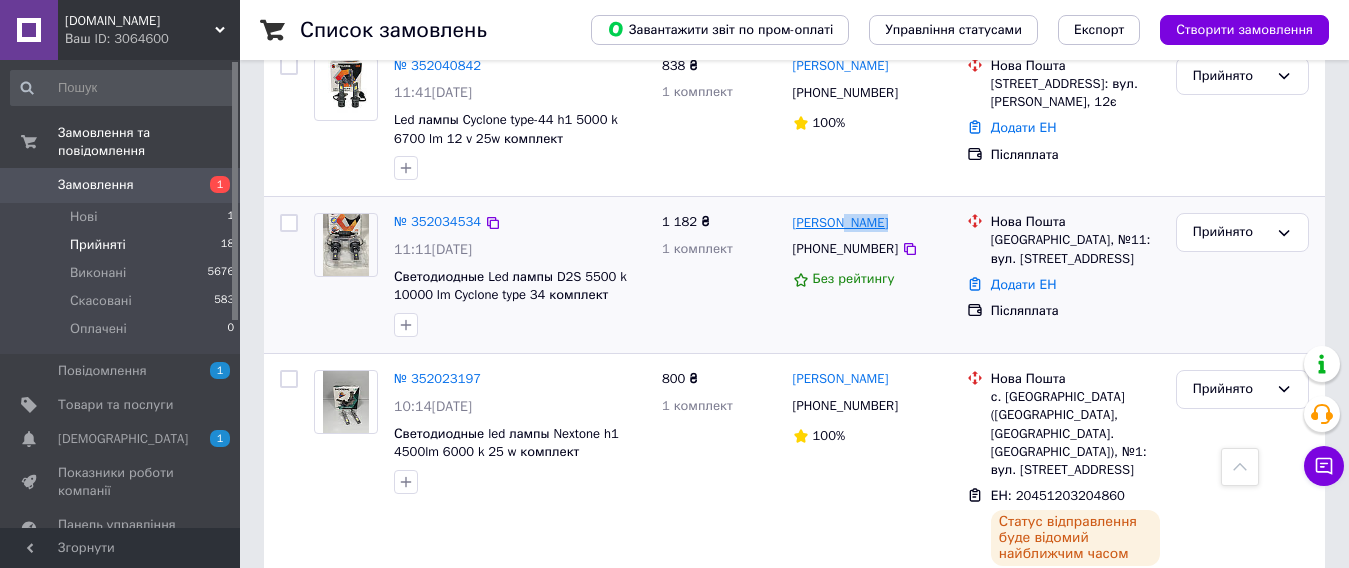 drag, startPoint x: 903, startPoint y: 224, endPoint x: 843, endPoint y: 221, distance: 60.074955 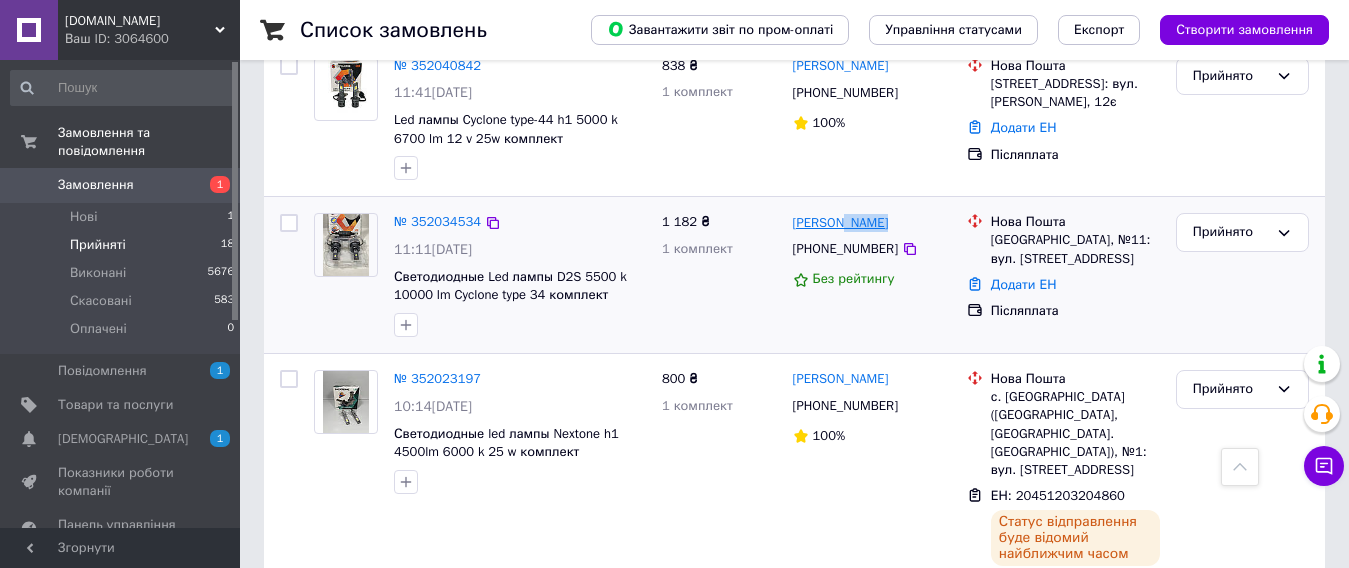 copy on "Рожнов" 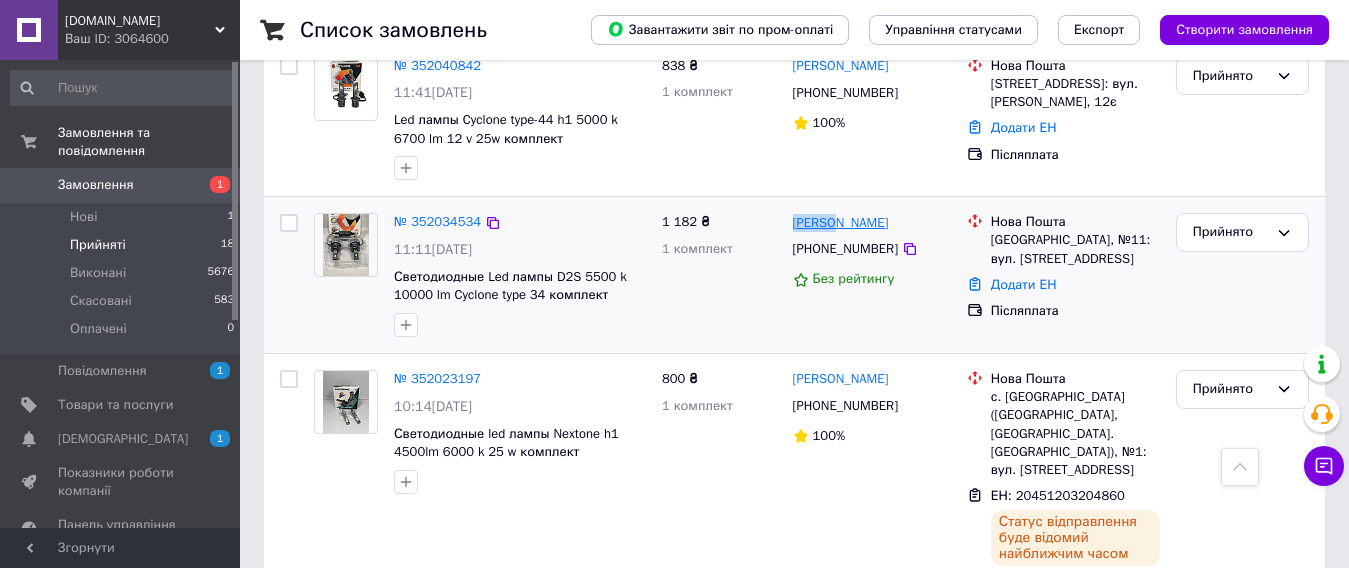drag, startPoint x: 784, startPoint y: 219, endPoint x: 839, endPoint y: 227, distance: 55.578773 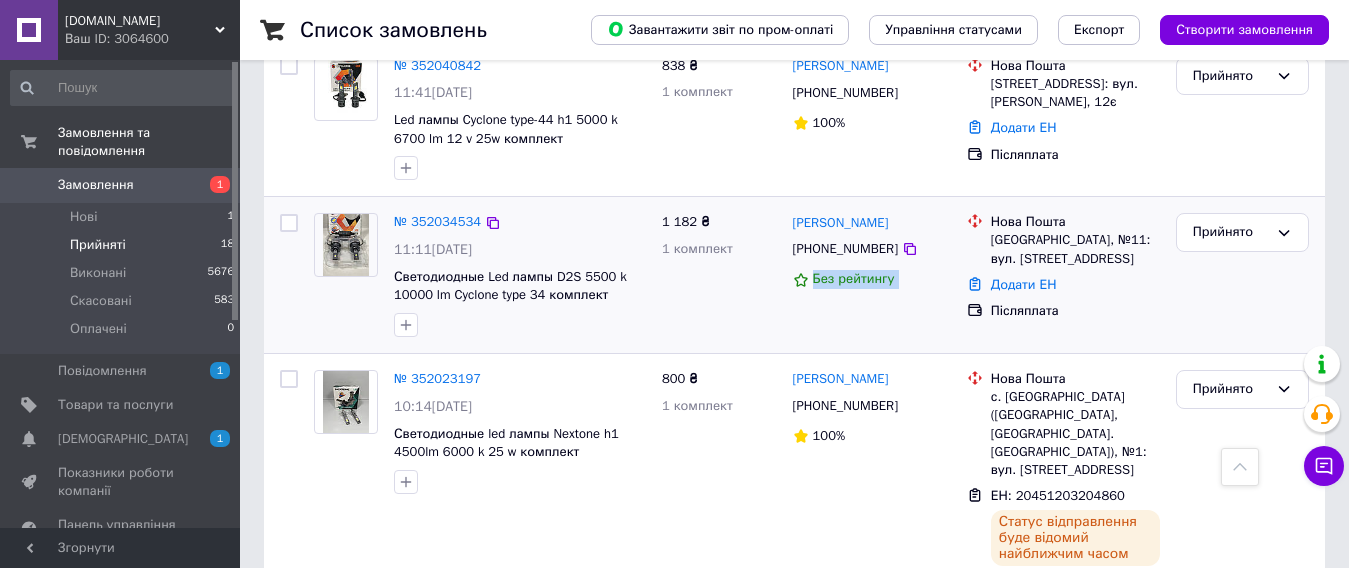 drag, startPoint x: 985, startPoint y: 239, endPoint x: 955, endPoint y: 236, distance: 30.149628 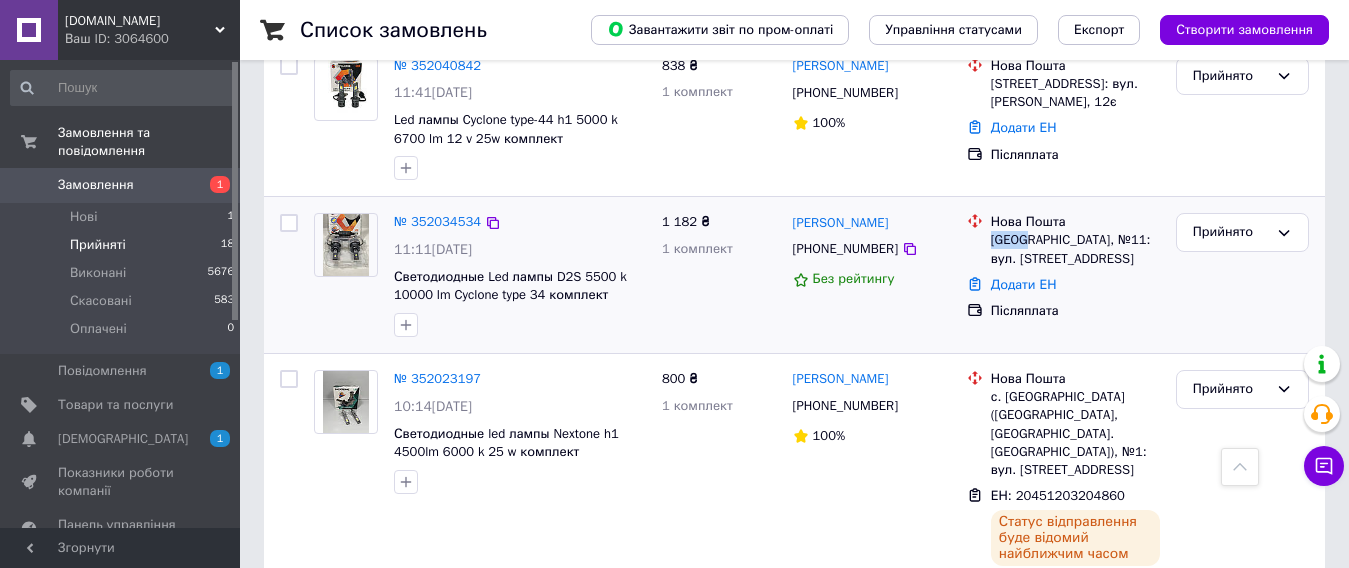 drag, startPoint x: 1027, startPoint y: 241, endPoint x: 990, endPoint y: 241, distance: 37 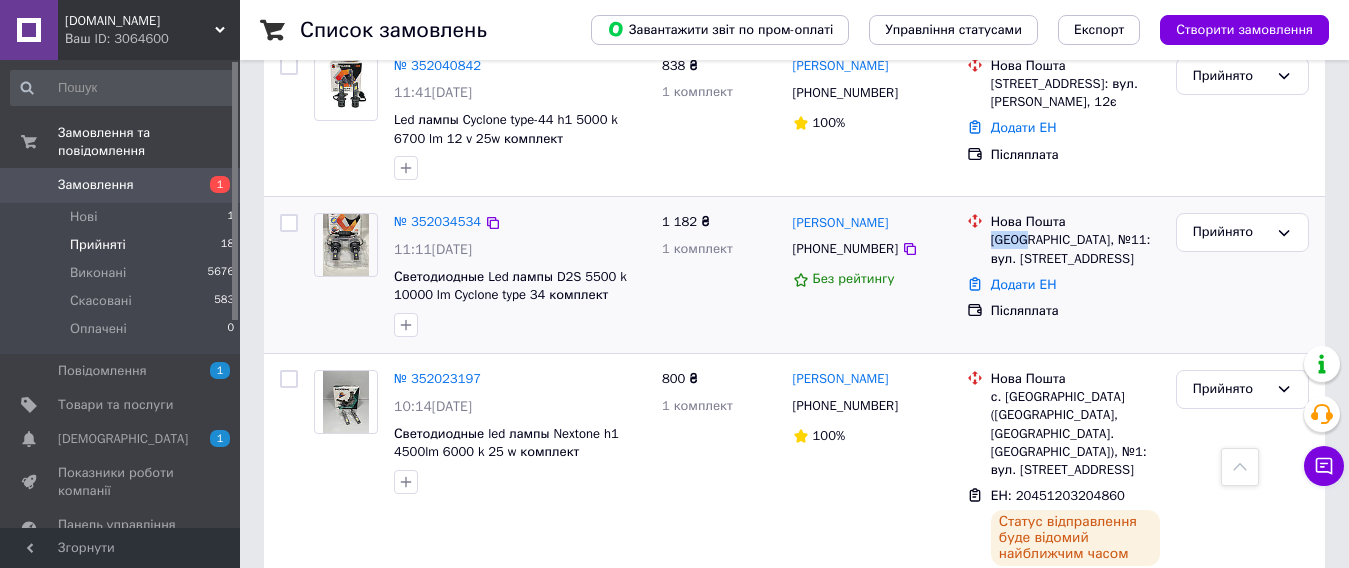 copy on "Одеса" 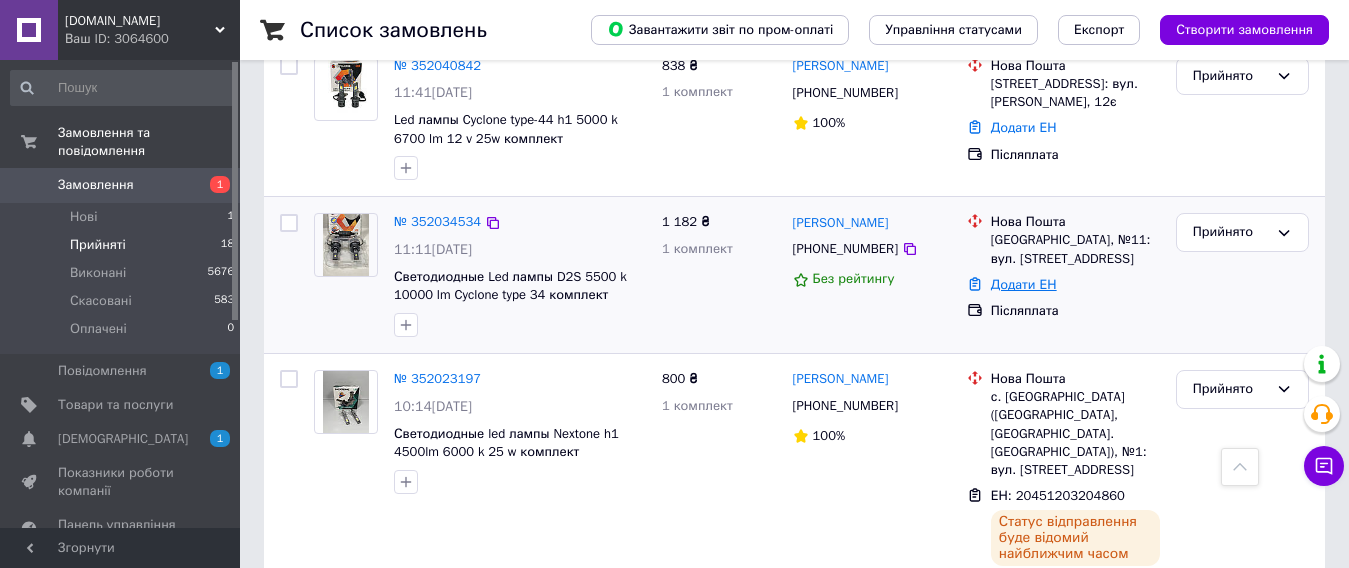 click on "Додати ЕН" at bounding box center (1024, 284) 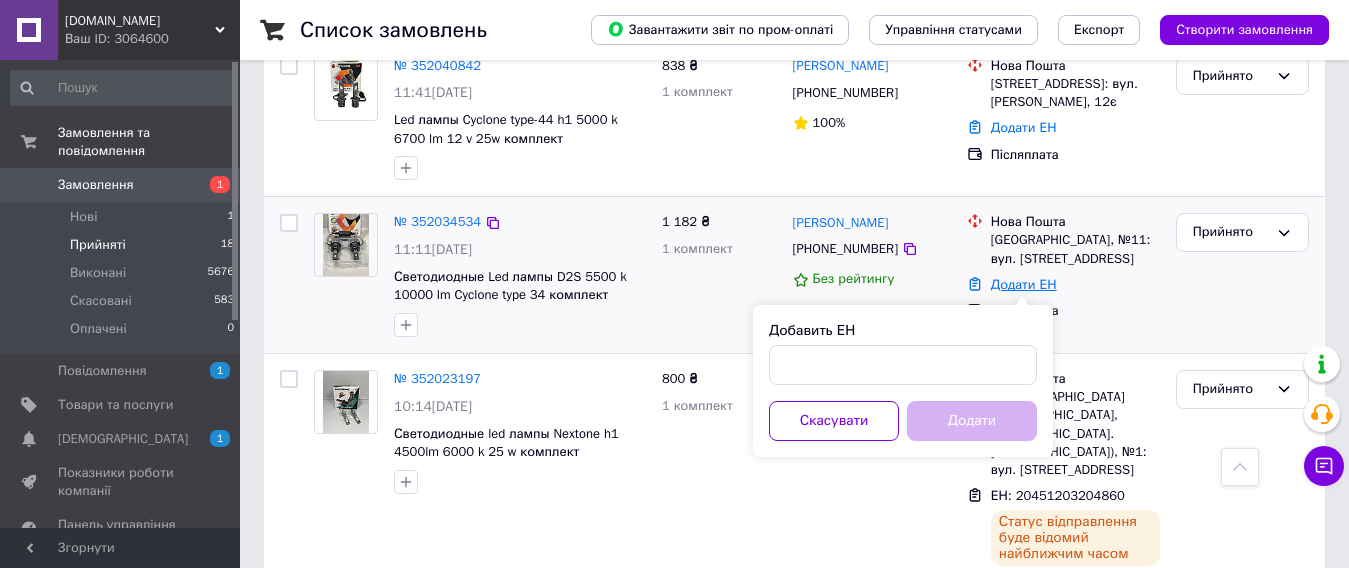 click on "Додати ЕН" at bounding box center (1024, 284) 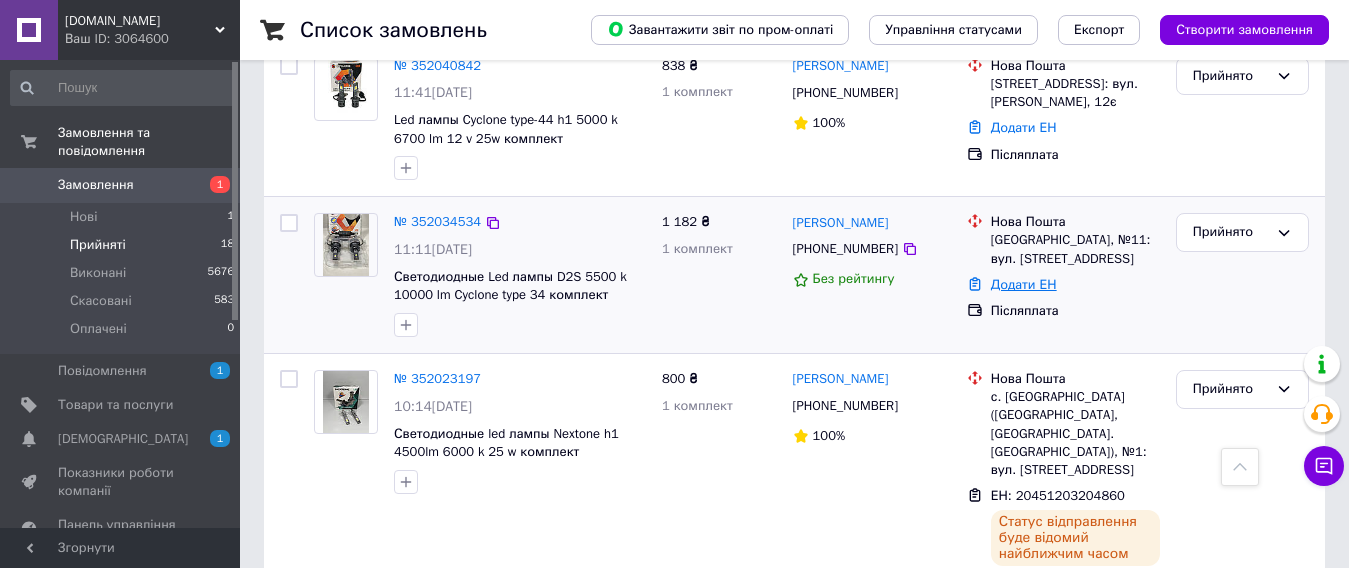 click on "Додати ЕН" at bounding box center [1024, 284] 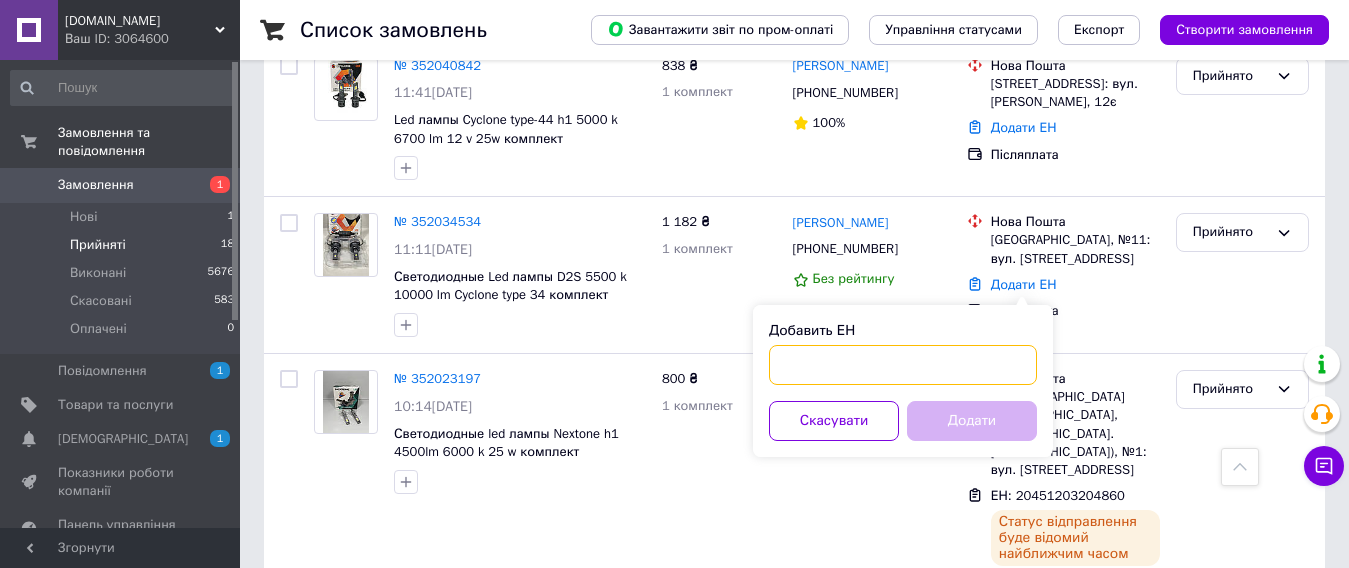 drag, startPoint x: 873, startPoint y: 367, endPoint x: 883, endPoint y: 370, distance: 10.440307 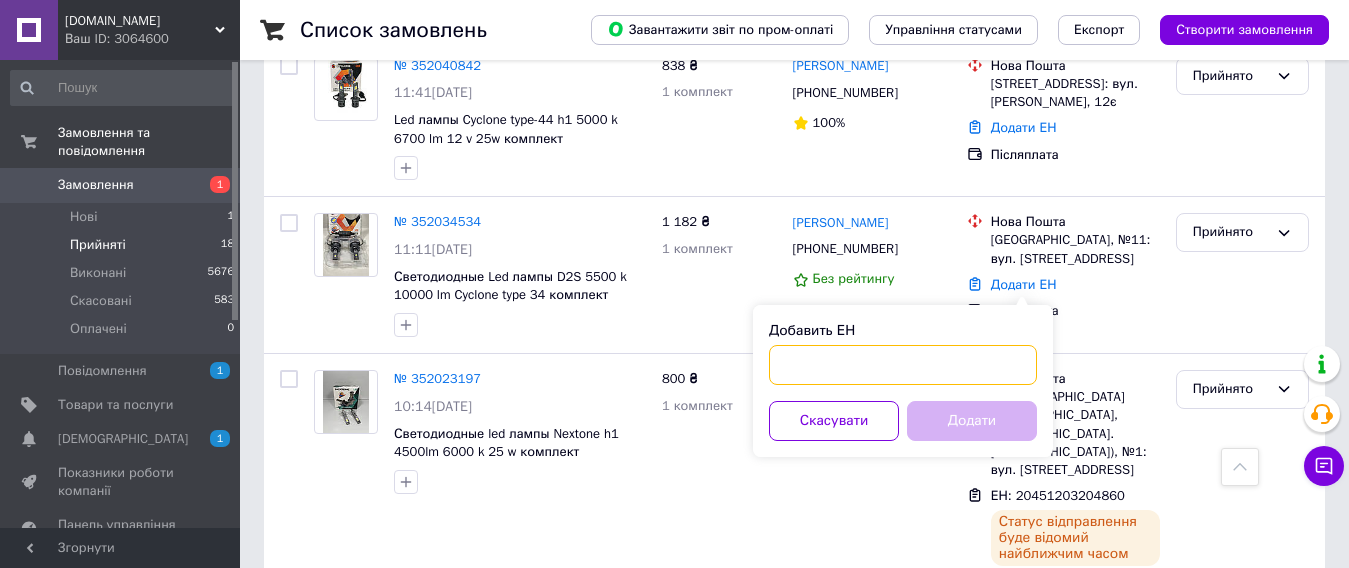 paste on "20451203216896" 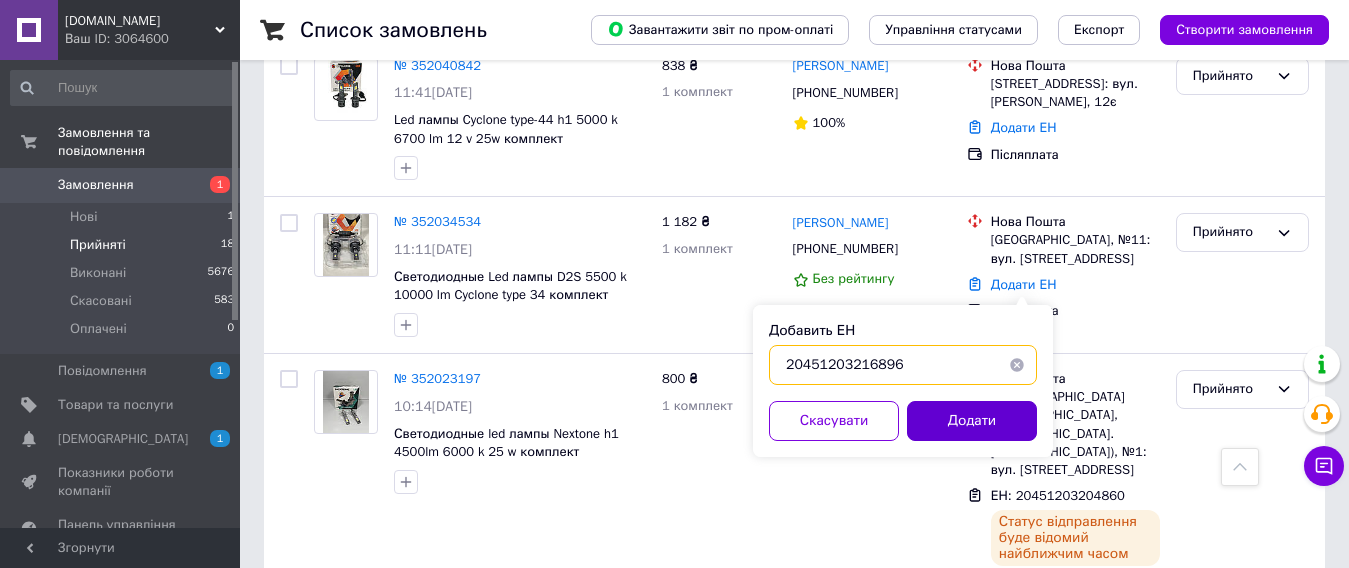 type on "20451203216896" 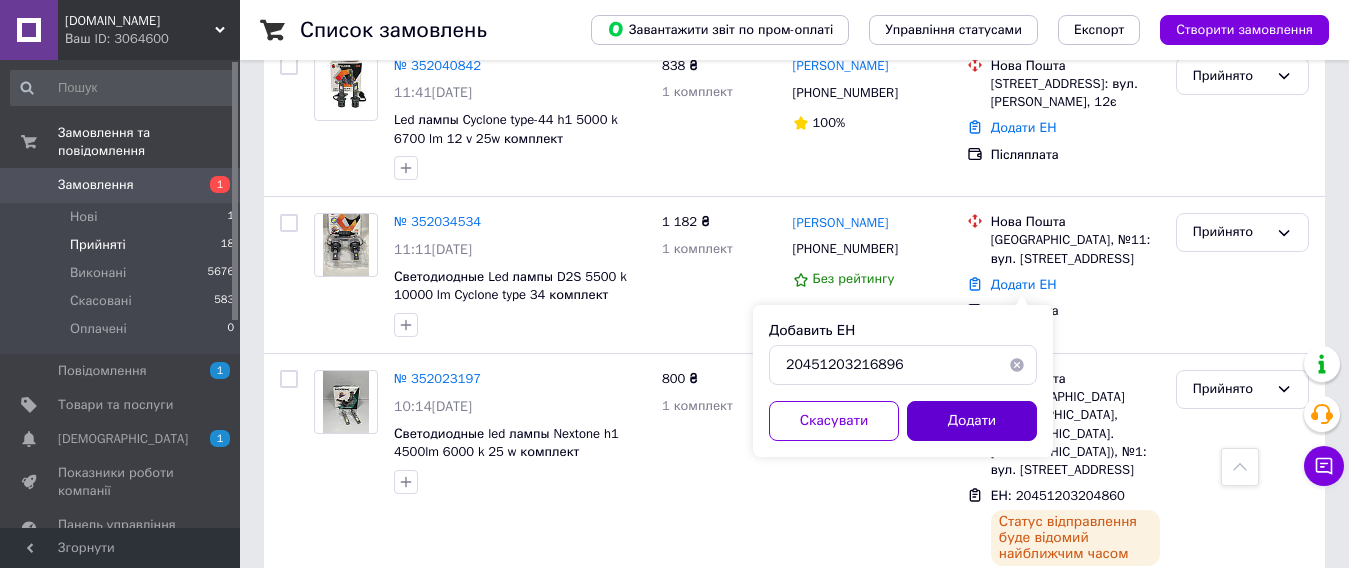 click on "Додати" at bounding box center [972, 421] 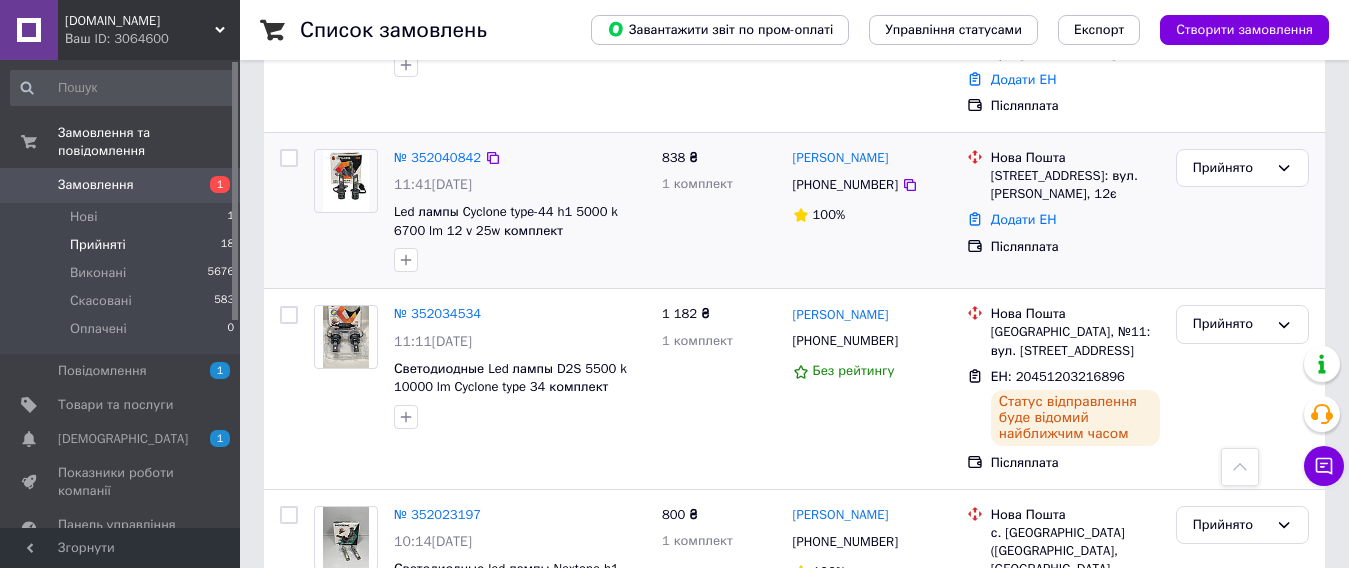 scroll, scrollTop: 400, scrollLeft: 0, axis: vertical 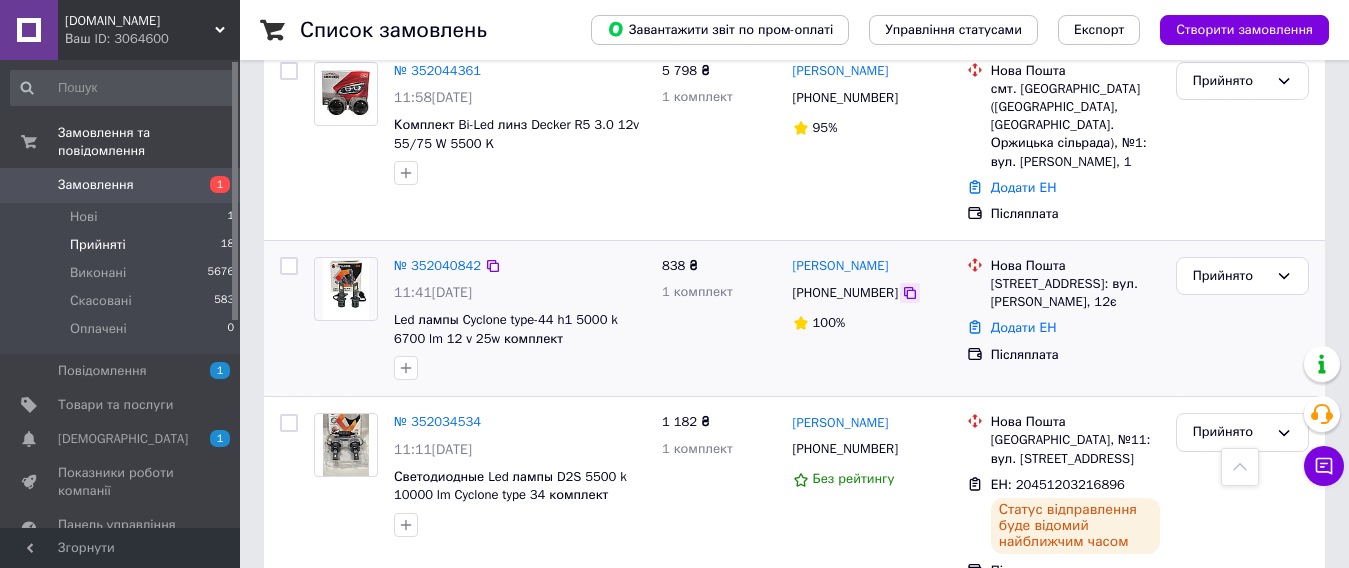 click 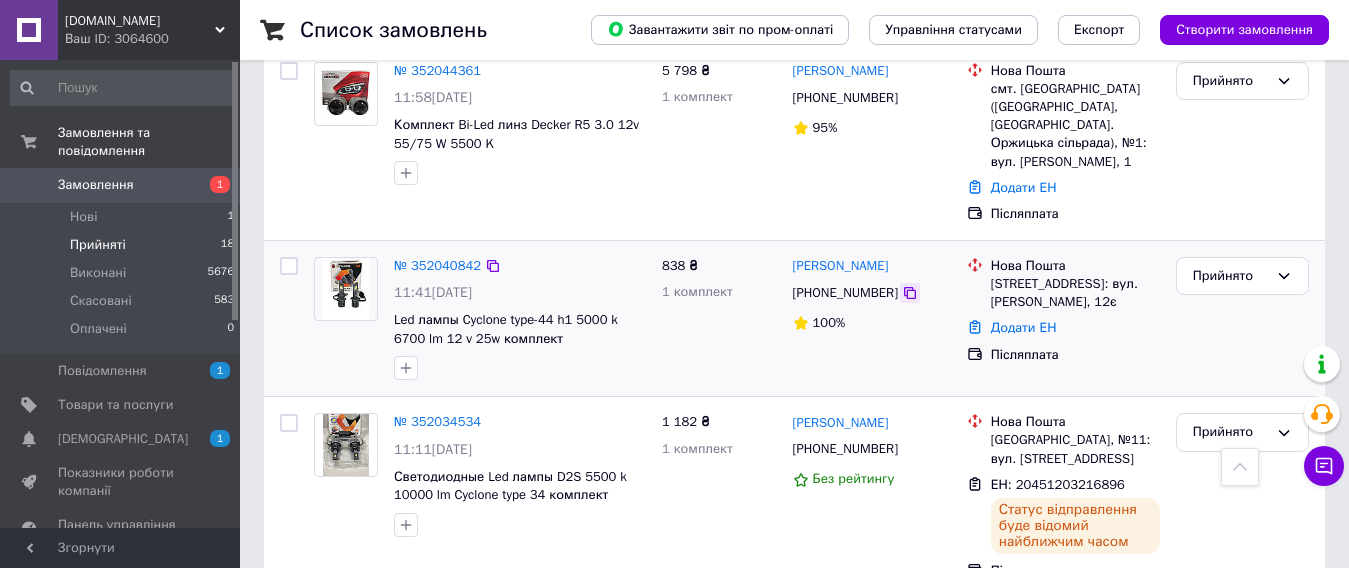 click 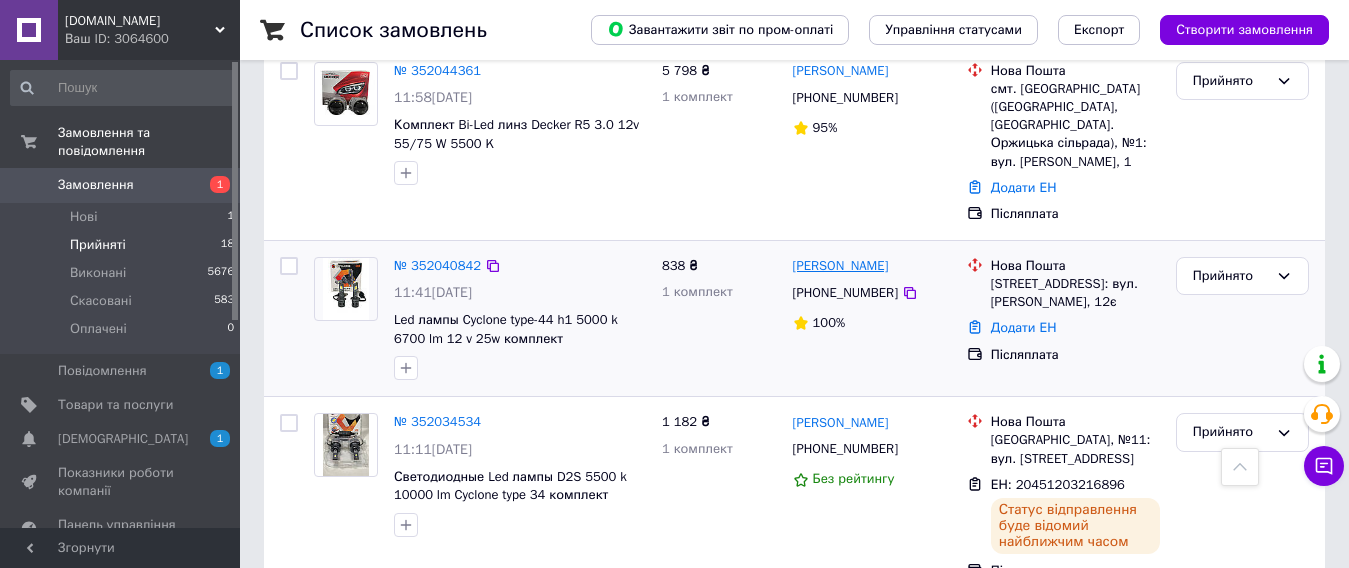 drag, startPoint x: 912, startPoint y: 257, endPoint x: 837, endPoint y: 263, distance: 75.23962 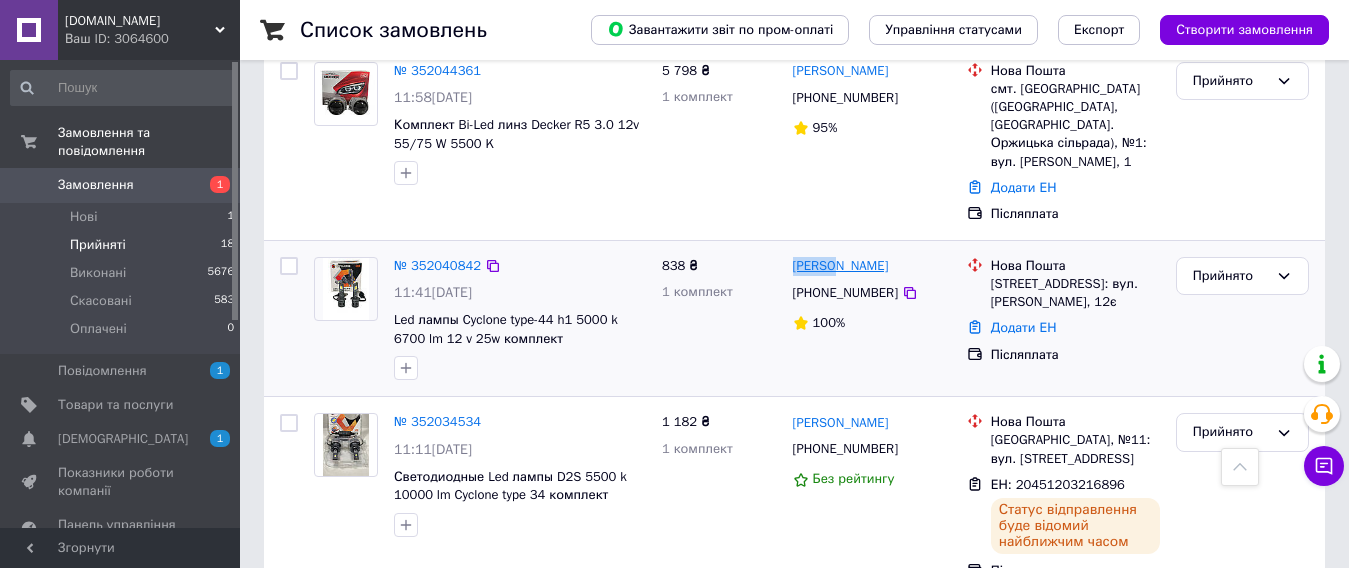 drag, startPoint x: 785, startPoint y: 265, endPoint x: 830, endPoint y: 267, distance: 45.044422 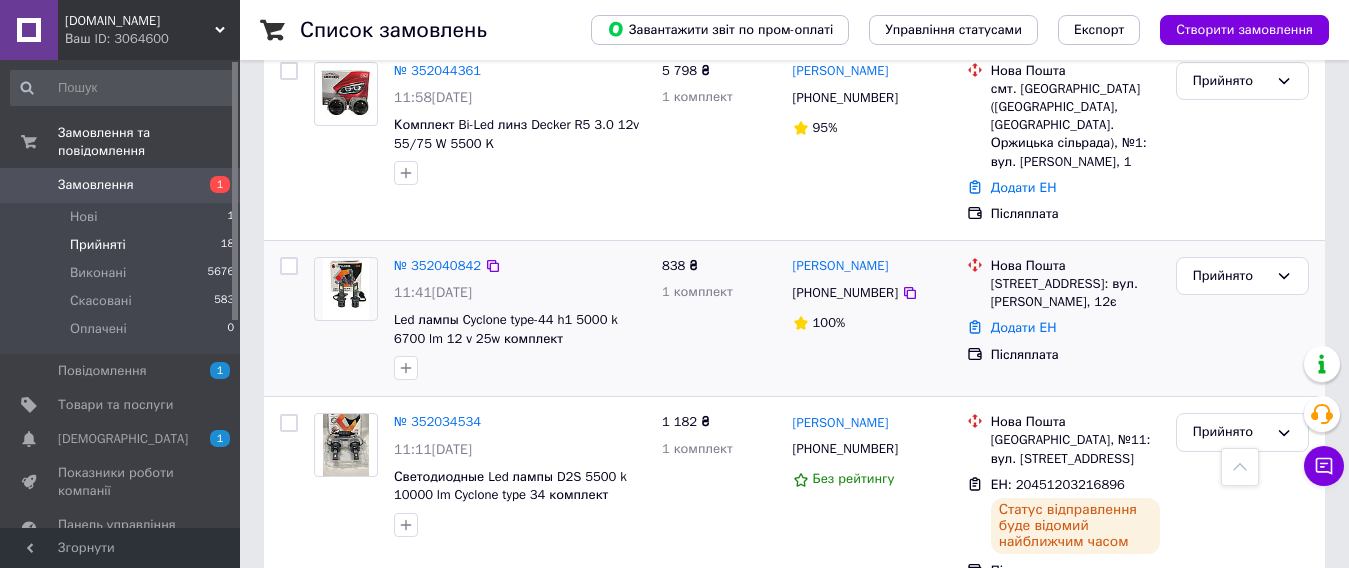 click at bounding box center [975, 284] 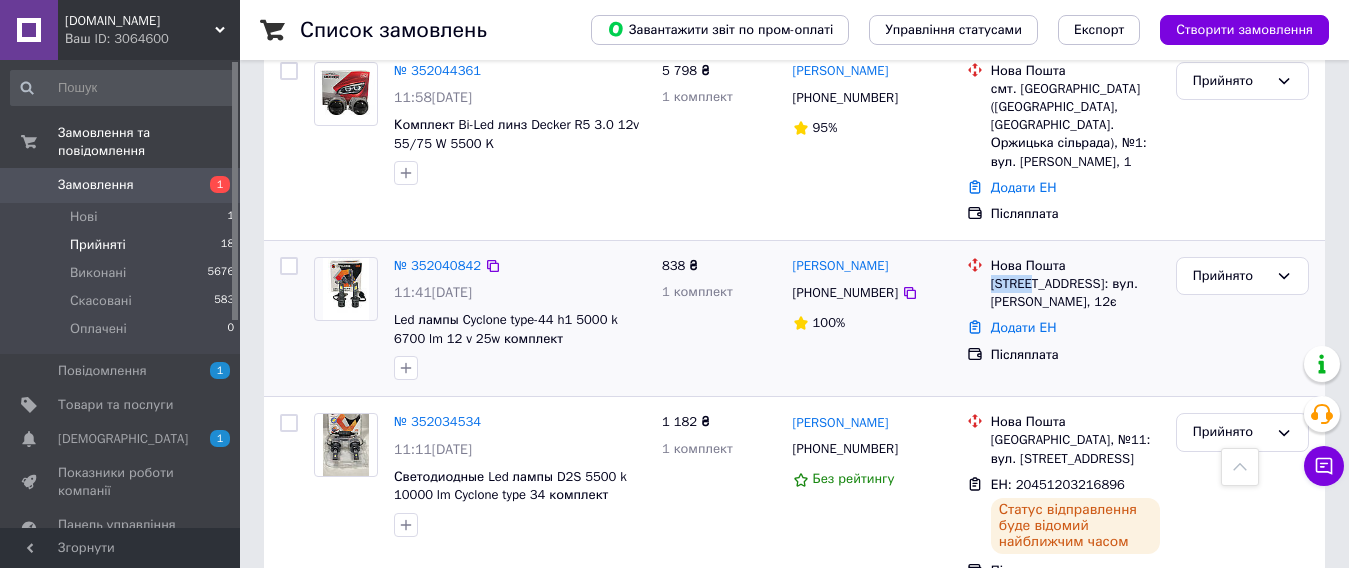 drag, startPoint x: 988, startPoint y: 285, endPoint x: 1031, endPoint y: 288, distance: 43.104523 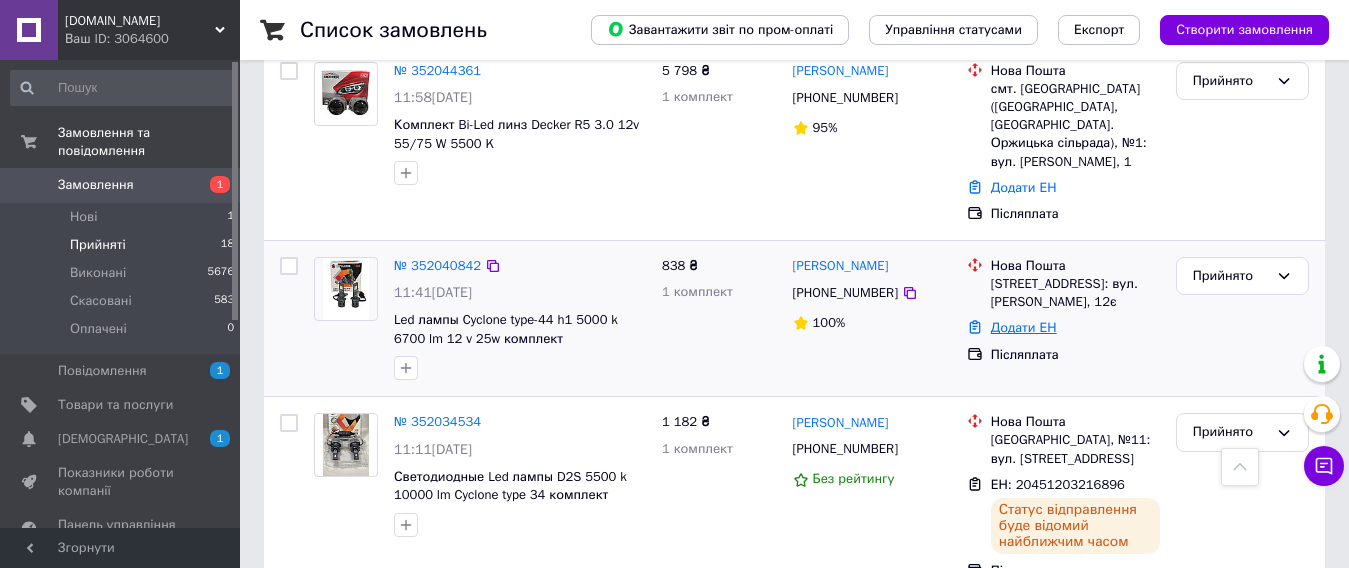 click on "Додати ЕН" at bounding box center [1024, 327] 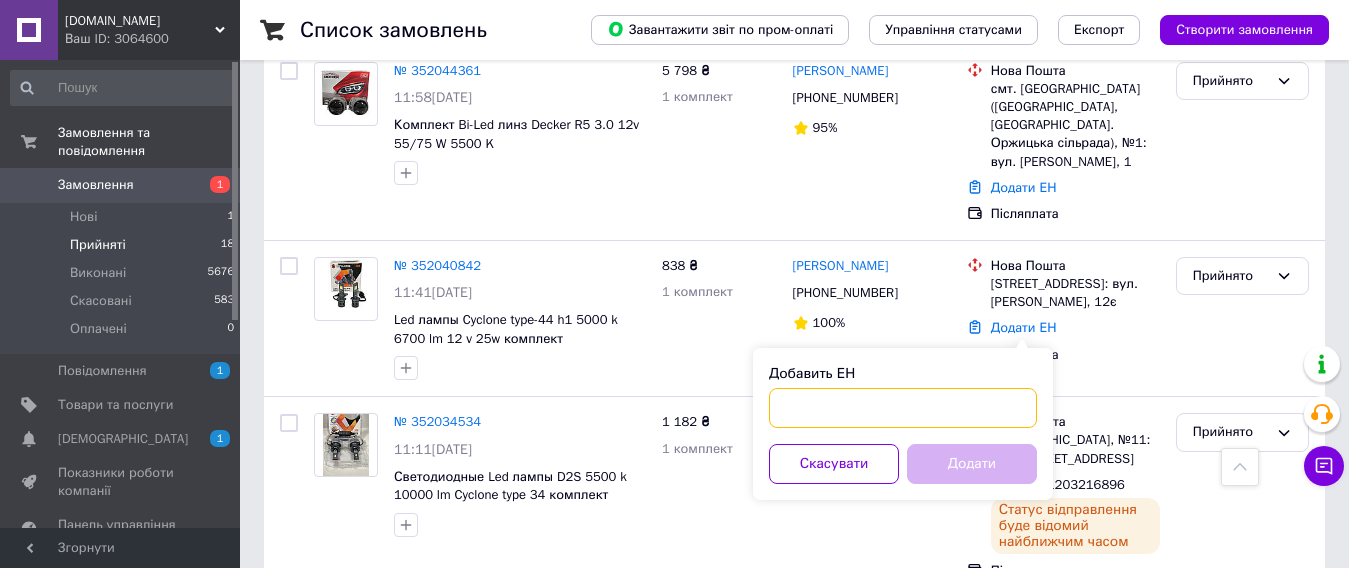 click on "Добавить ЕН" at bounding box center (903, 408) 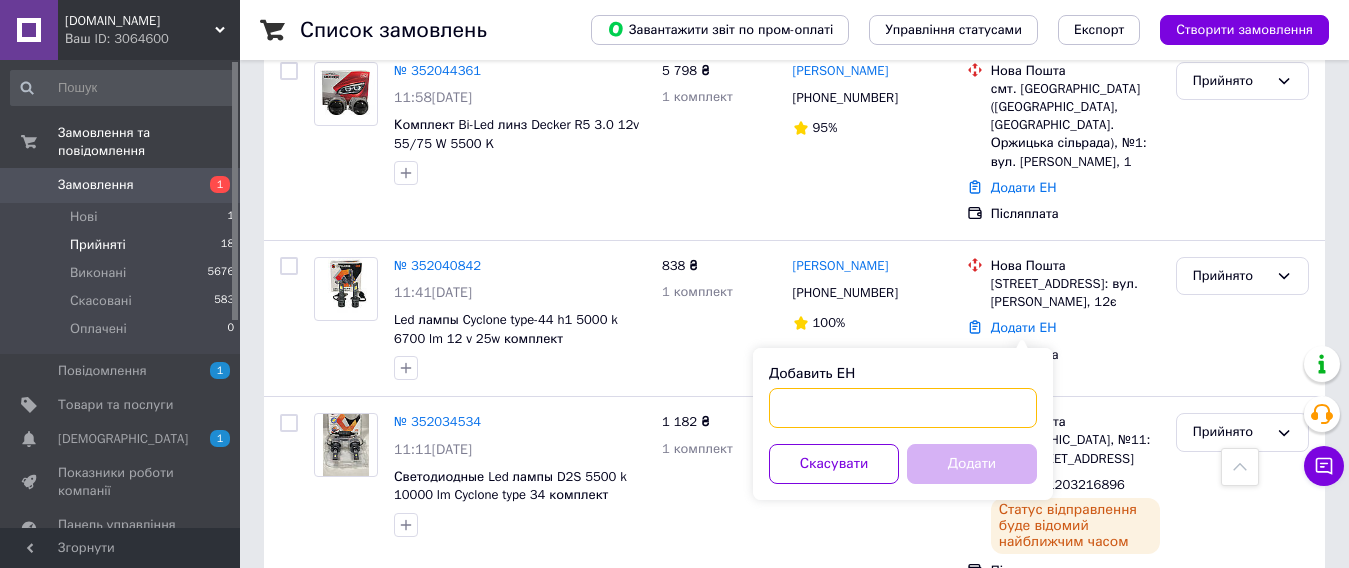 paste on "20451203221657" 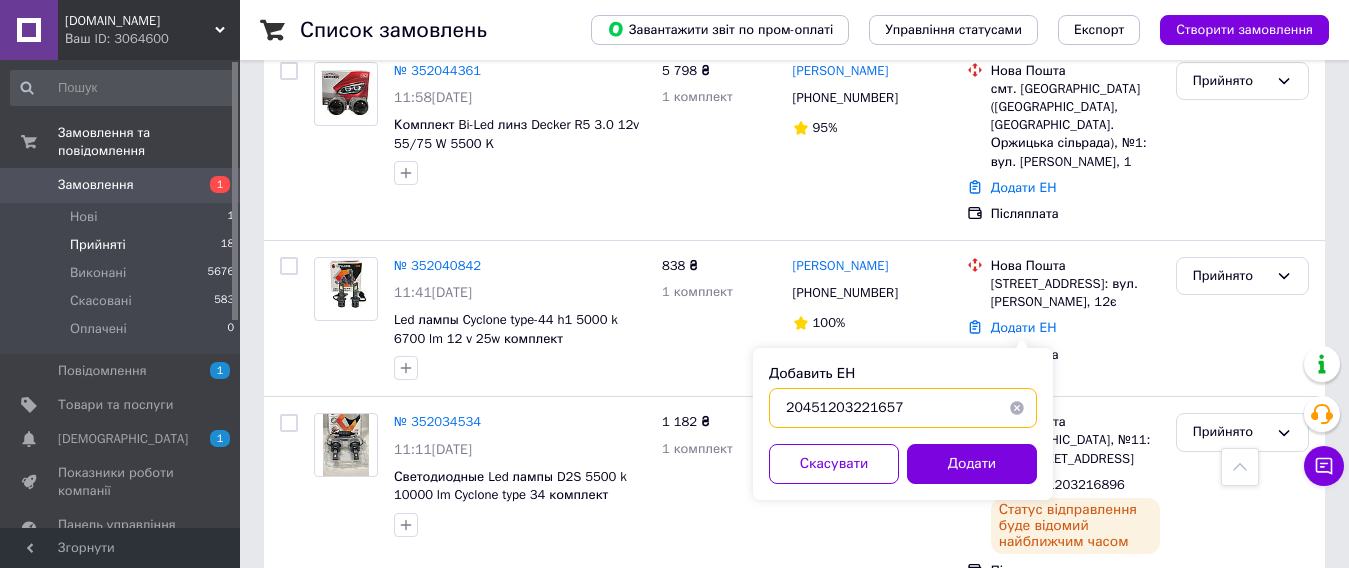 type on "20451203221657" 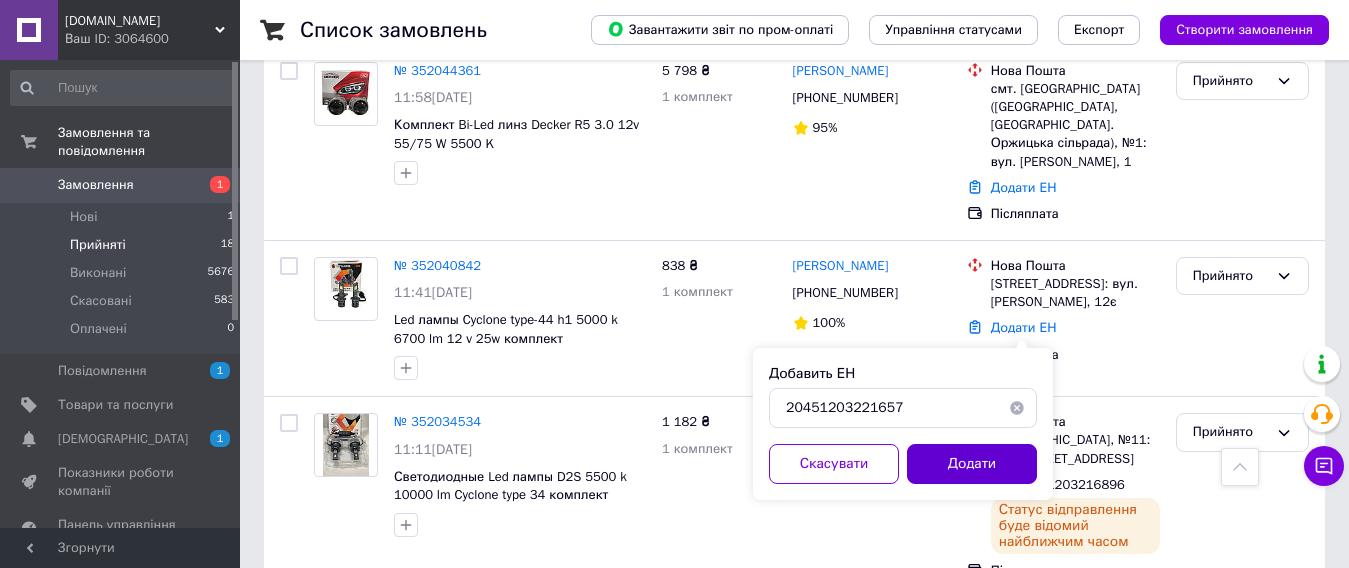 click on "Додати" at bounding box center [972, 464] 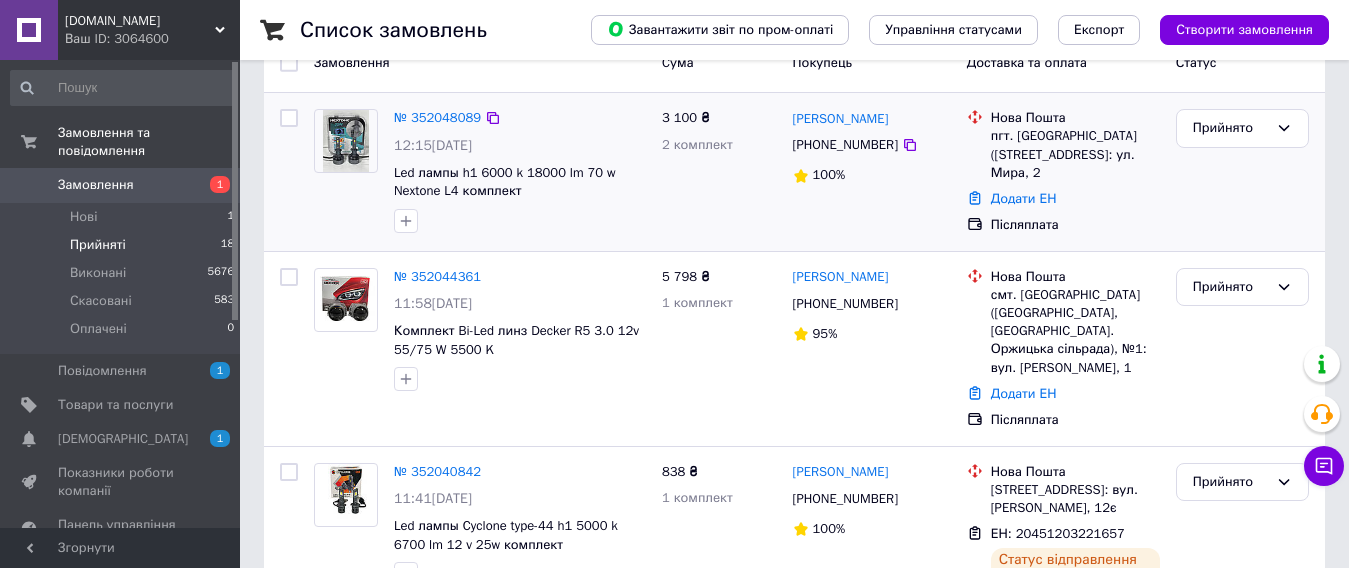 scroll, scrollTop: 200, scrollLeft: 0, axis: vertical 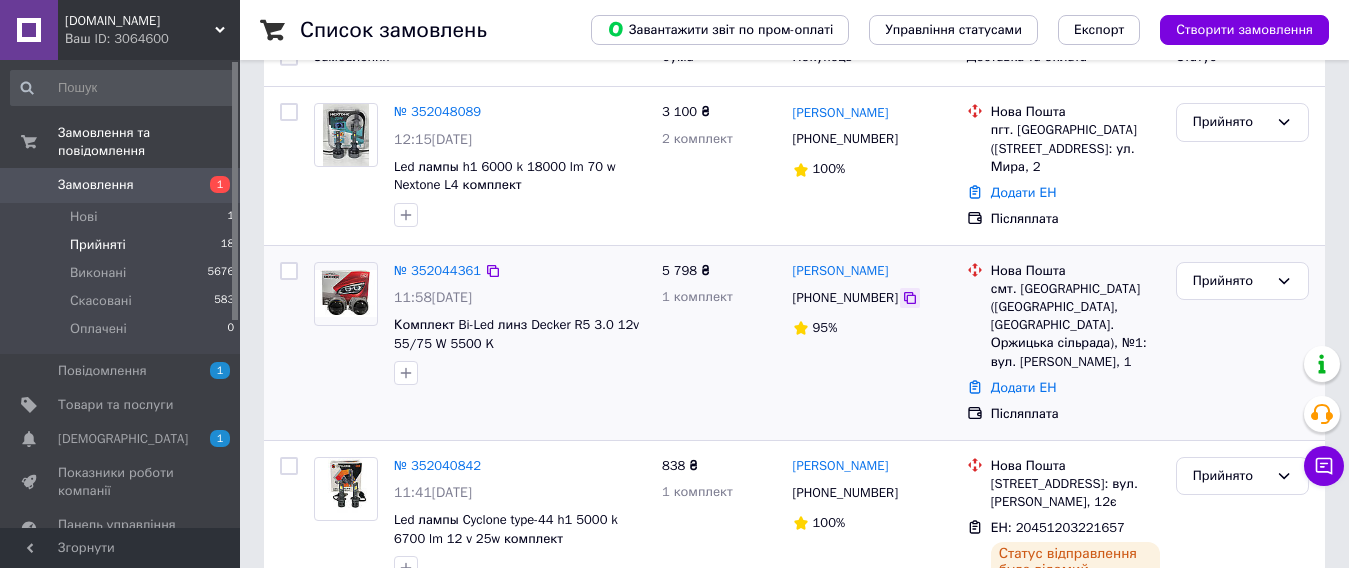 click 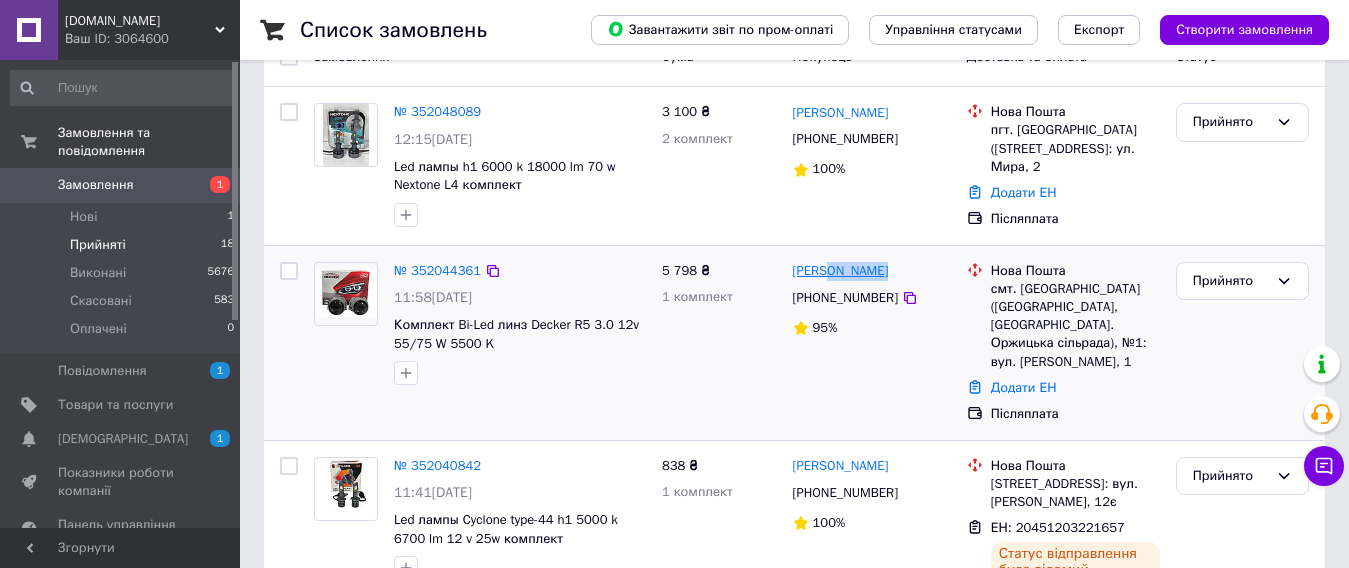 drag, startPoint x: 898, startPoint y: 284, endPoint x: 820, endPoint y: 295, distance: 78.77182 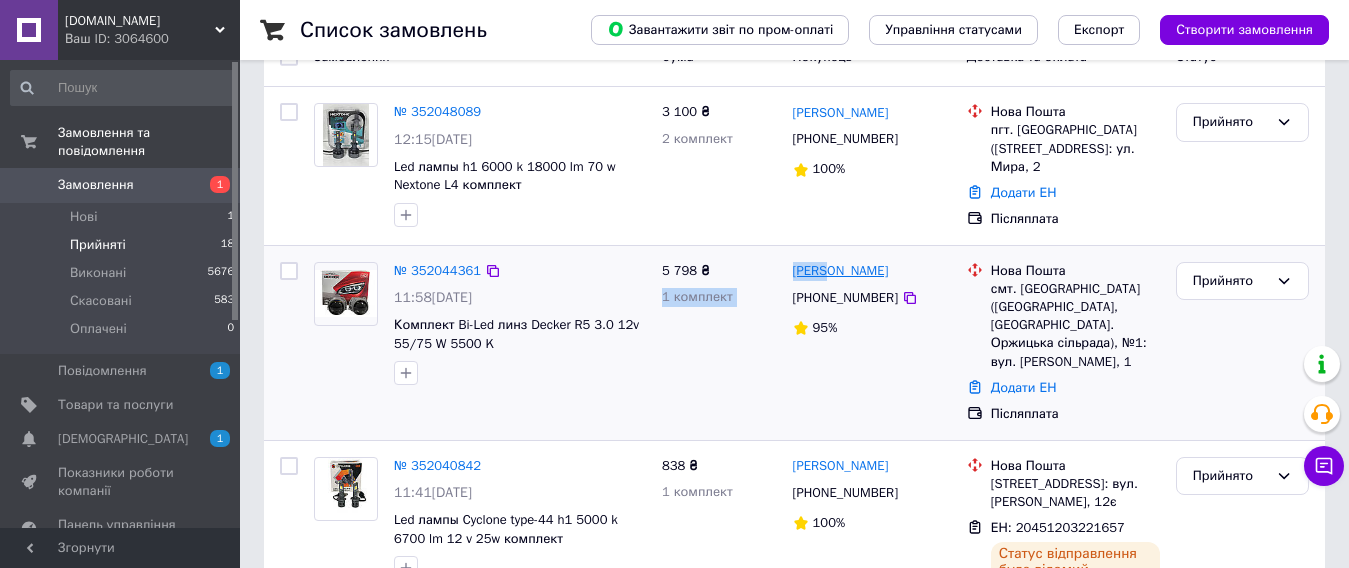 drag, startPoint x: 783, startPoint y: 286, endPoint x: 822, endPoint y: 294, distance: 39.812057 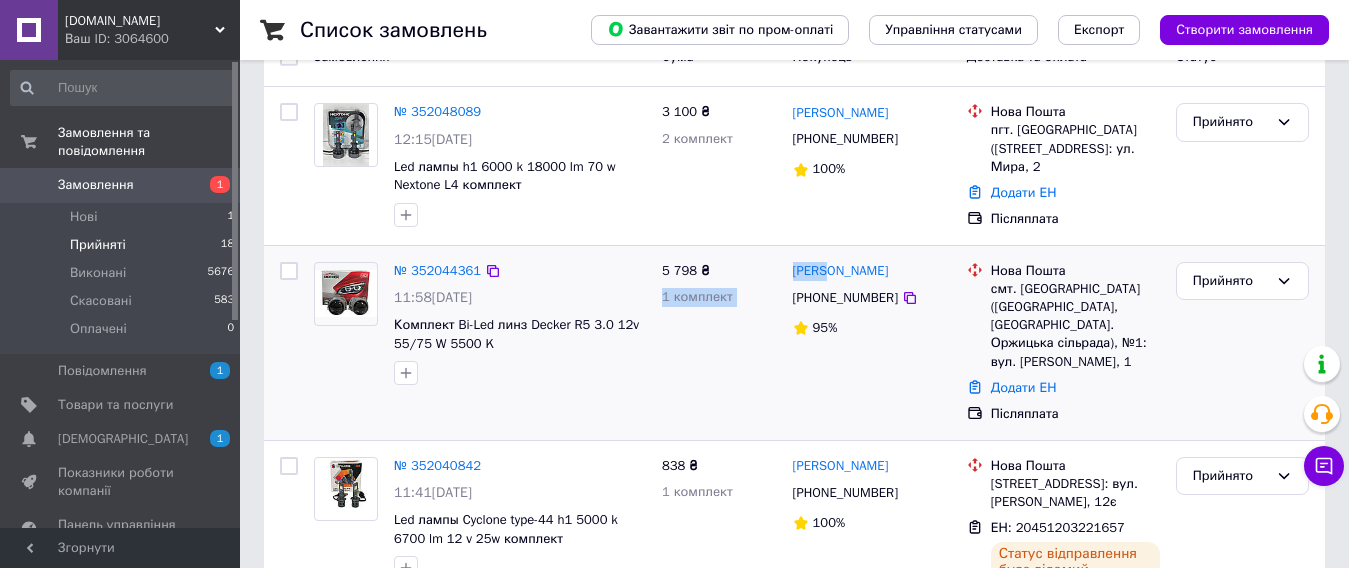 click on "5 798 ₴ 1 комплект" at bounding box center [719, 343] 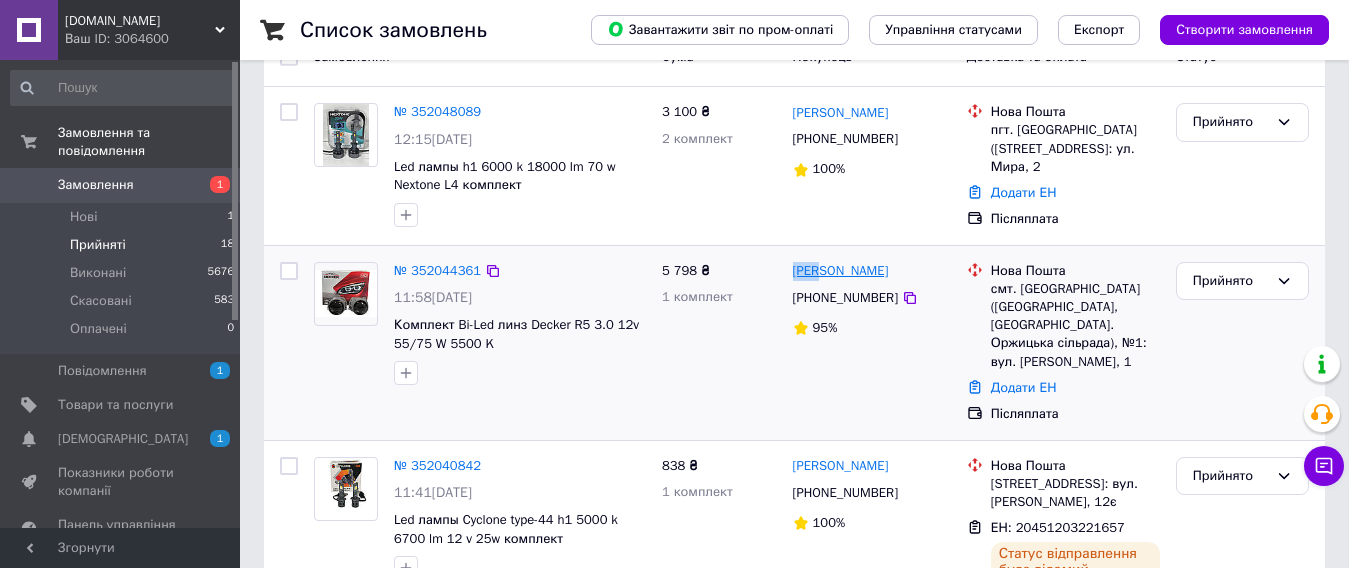 drag, startPoint x: 787, startPoint y: 287, endPoint x: 817, endPoint y: 289, distance: 30.066593 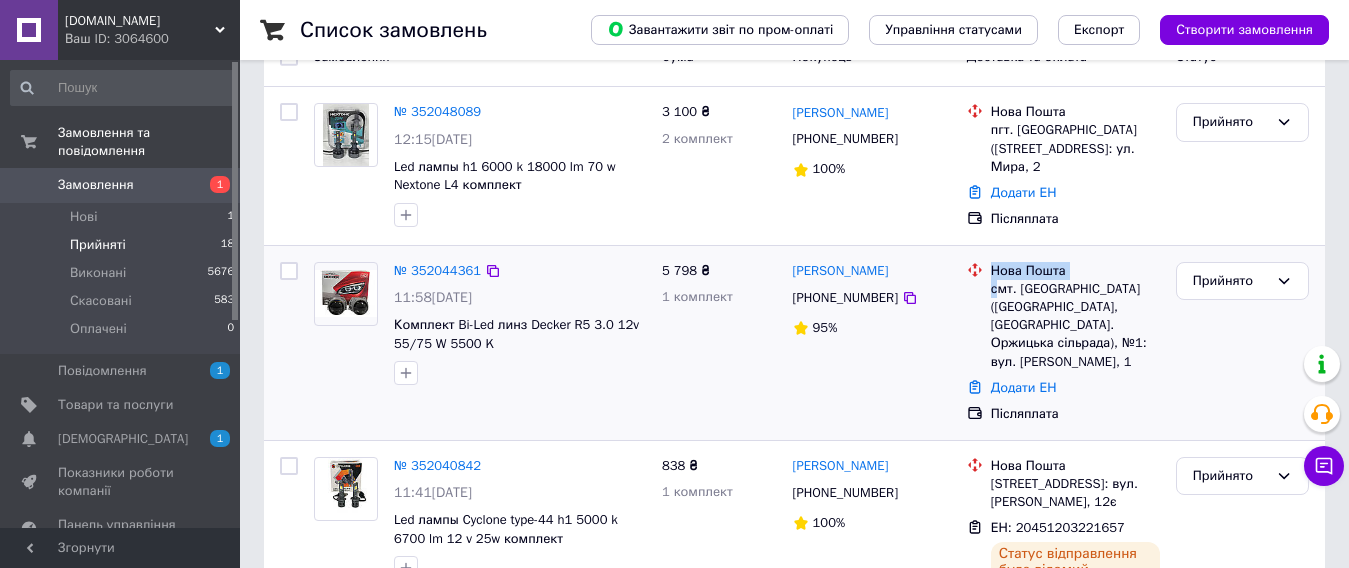 drag, startPoint x: 983, startPoint y: 304, endPoint x: 1012, endPoint y: 307, distance: 29.15476 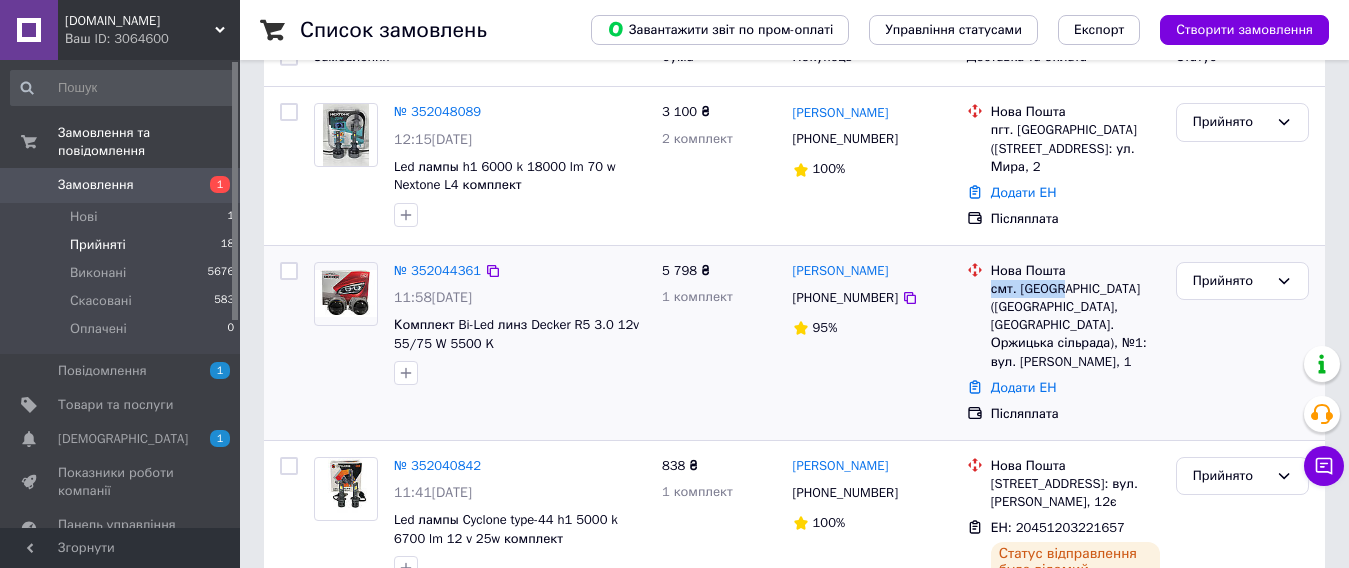 drag, startPoint x: 1065, startPoint y: 310, endPoint x: 992, endPoint y: 306, distance: 73.109505 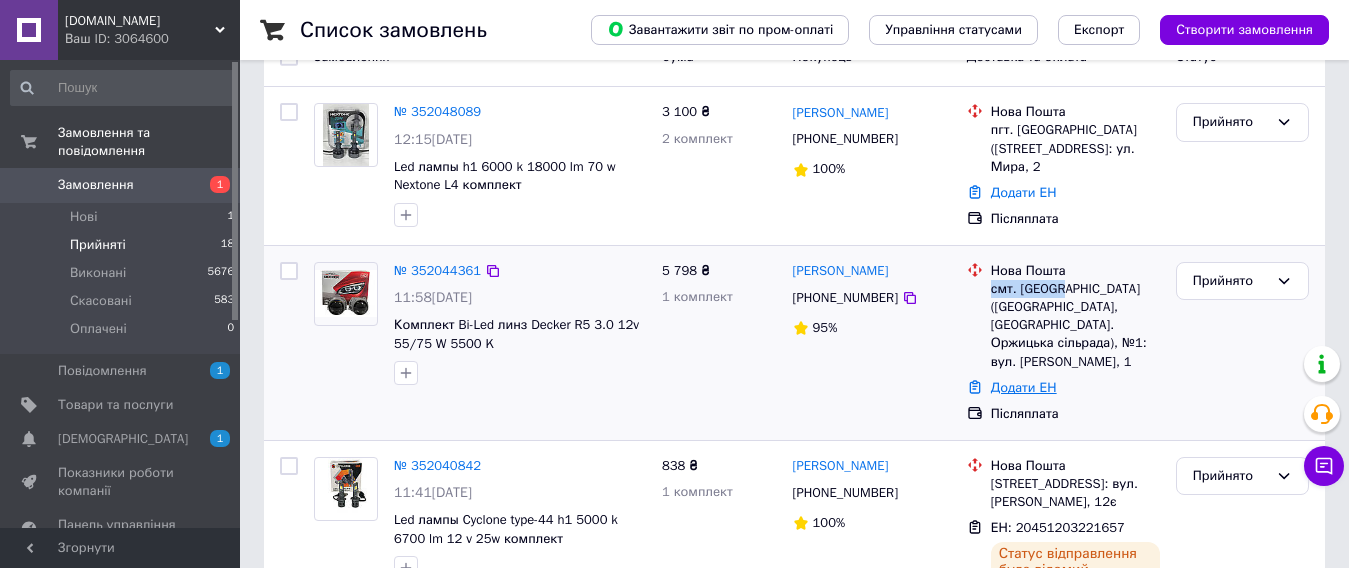 click on "Додати ЕН" at bounding box center (1024, 387) 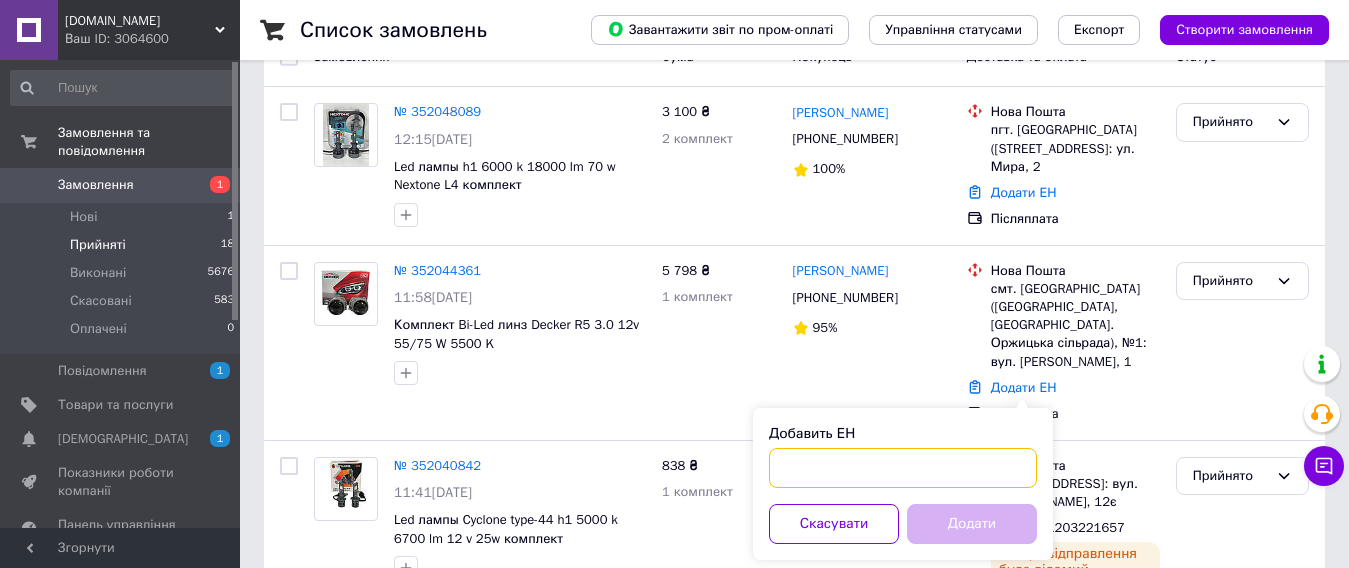 click on "Добавить ЕН" at bounding box center (903, 468) 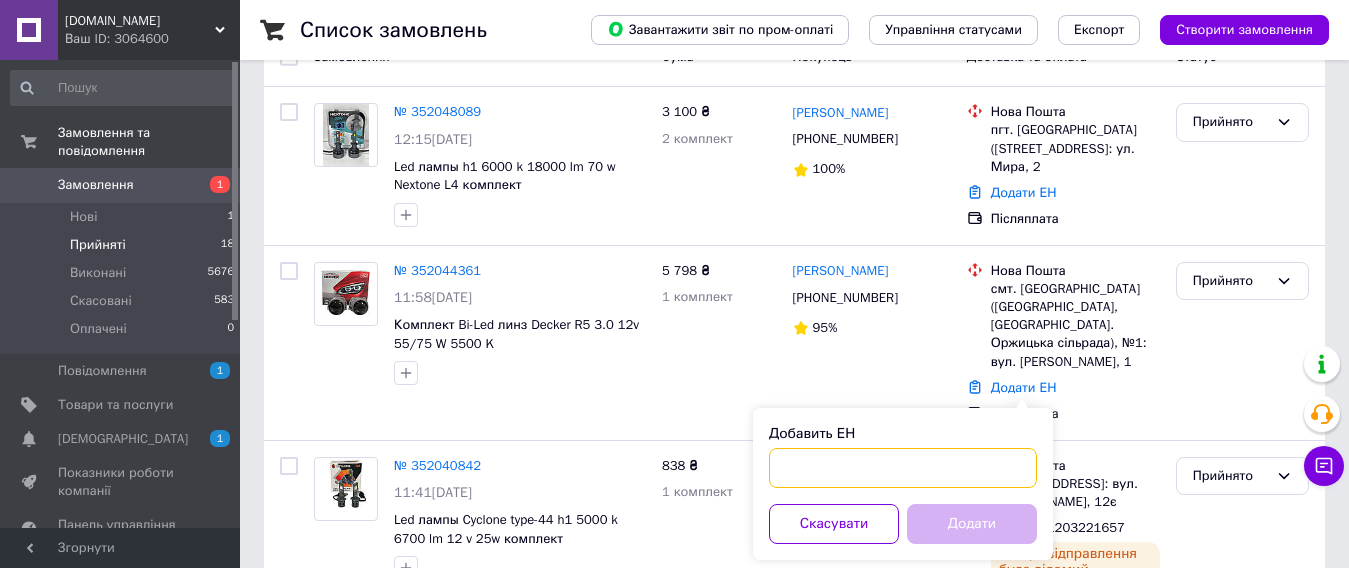 paste on "20451203238919" 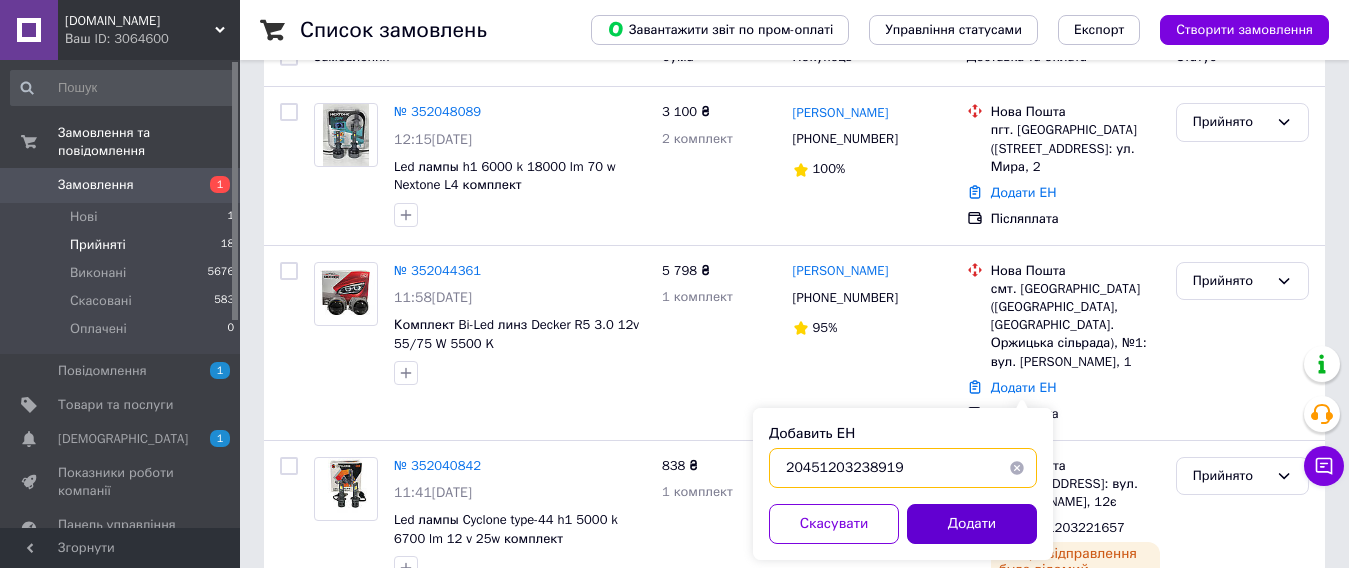 type on "20451203238919" 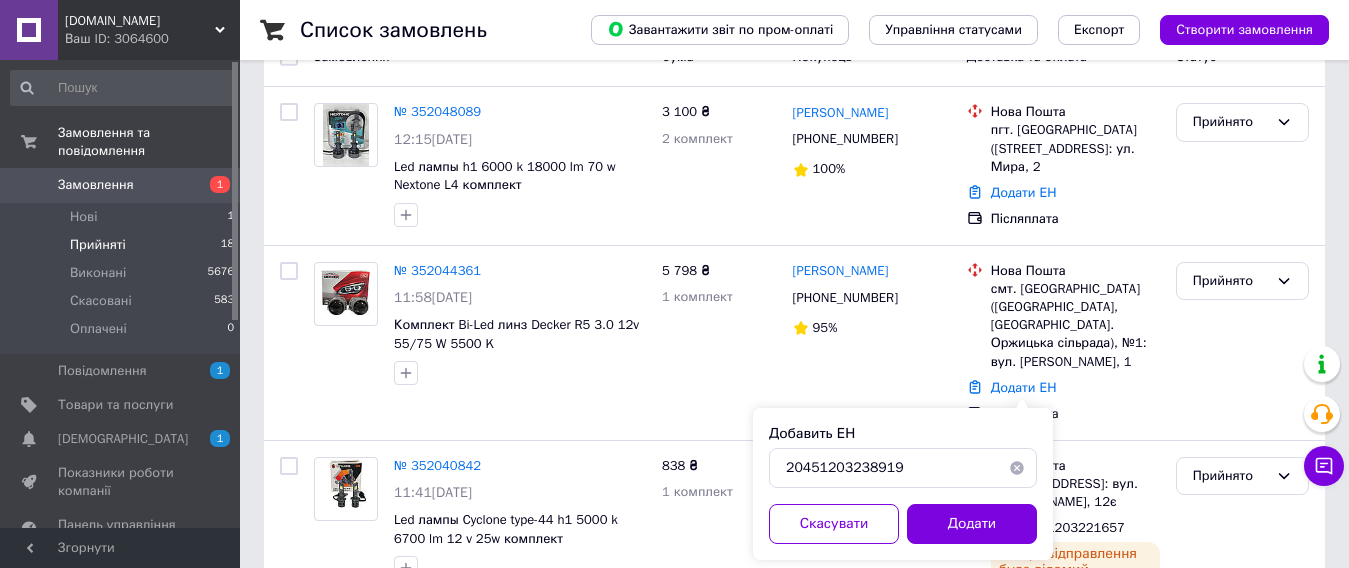 click on "Додати" at bounding box center [972, 524] 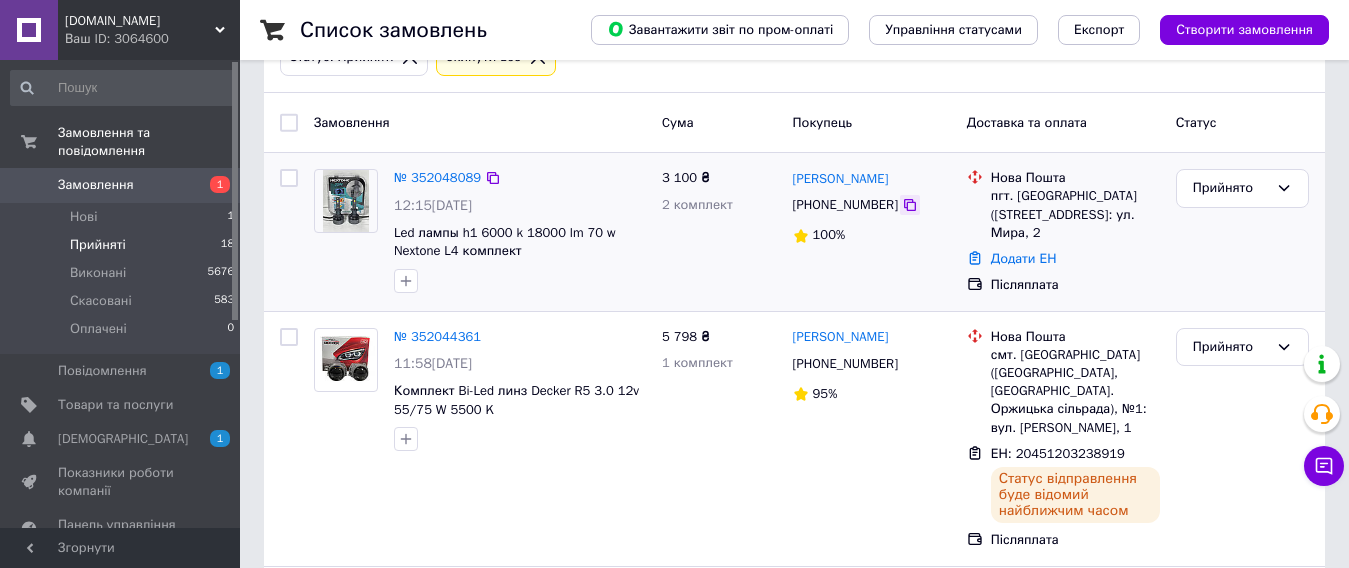 scroll, scrollTop: 100, scrollLeft: 0, axis: vertical 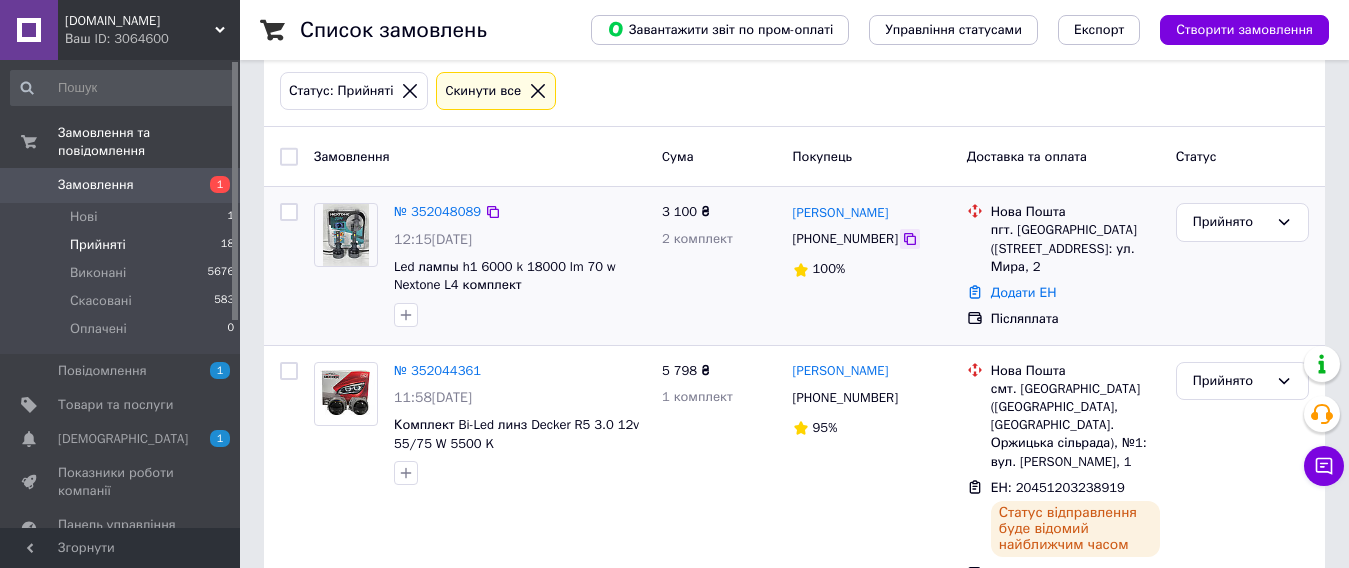 click 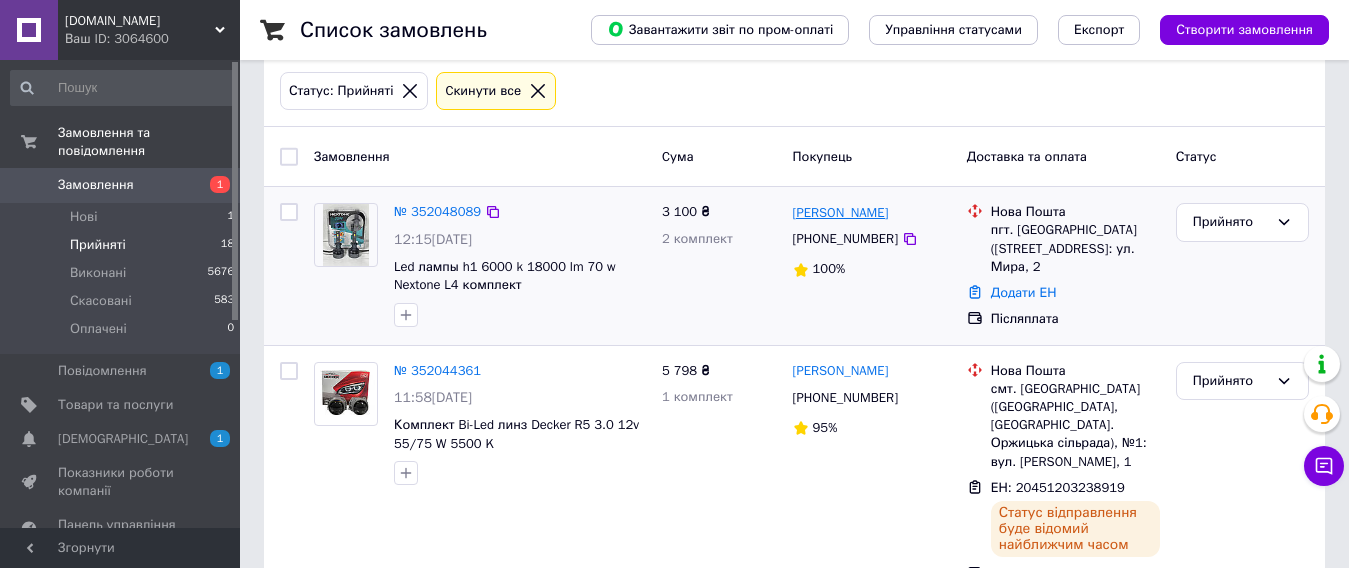 drag, startPoint x: 895, startPoint y: 212, endPoint x: 838, endPoint y: 213, distance: 57.00877 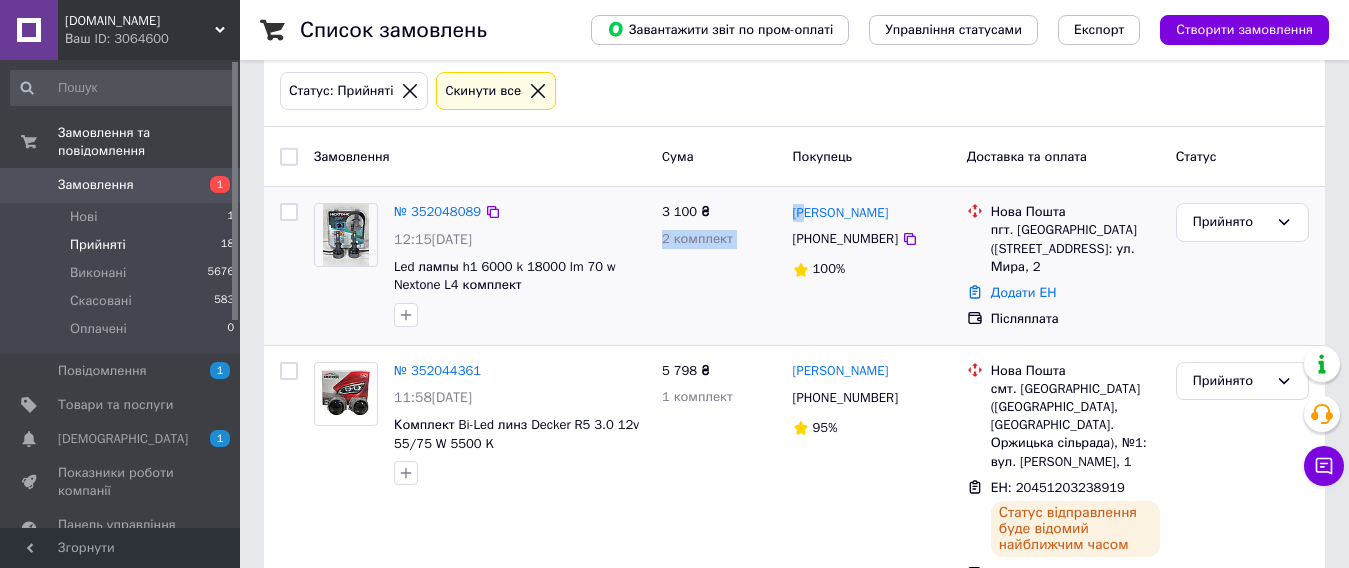 drag, startPoint x: 782, startPoint y: 211, endPoint x: 770, endPoint y: 221, distance: 15.6205 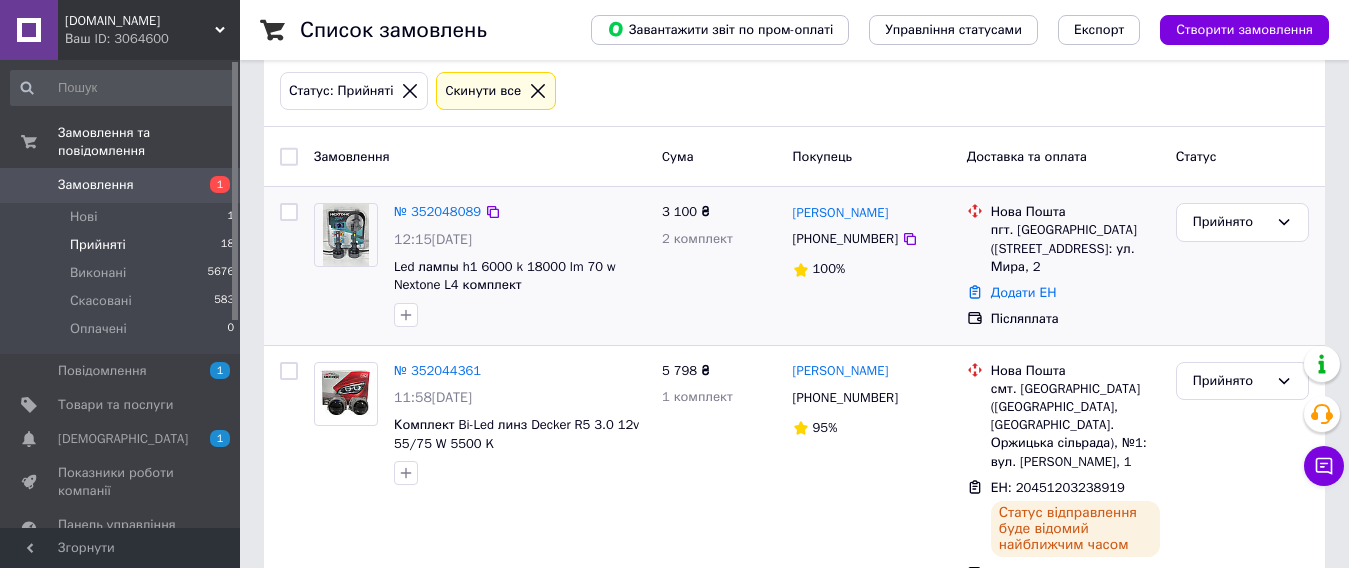 click on "3 100 ₴ 2 комплект" at bounding box center (719, 266) 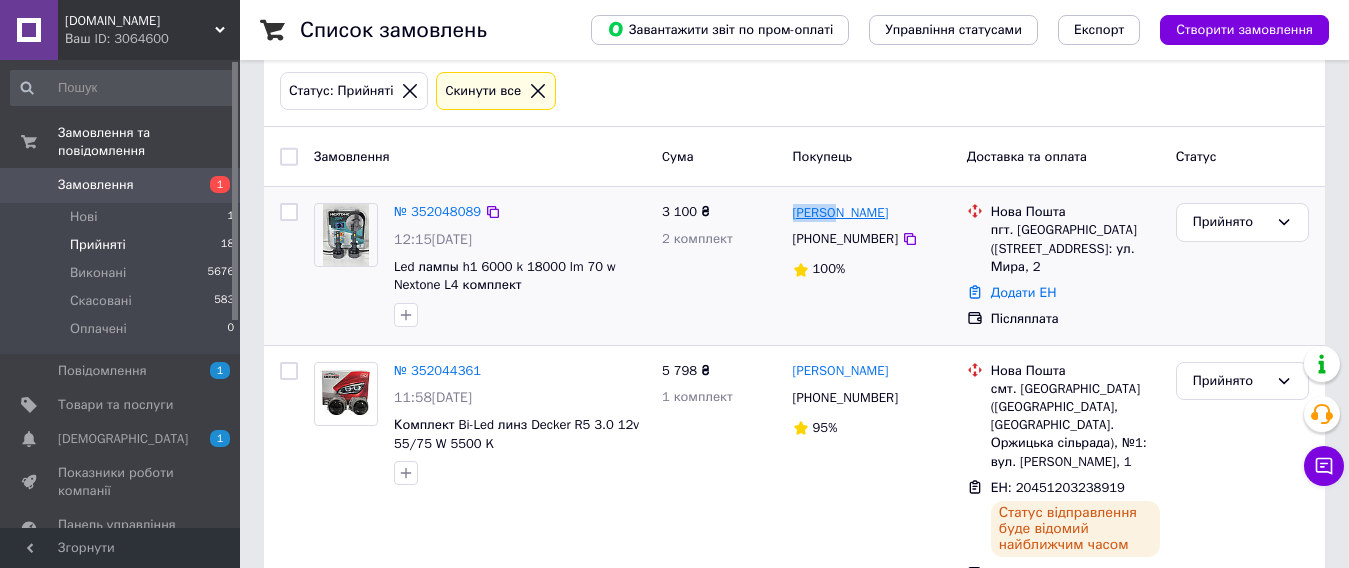 drag, startPoint x: 784, startPoint y: 211, endPoint x: 832, endPoint y: 213, distance: 48.04165 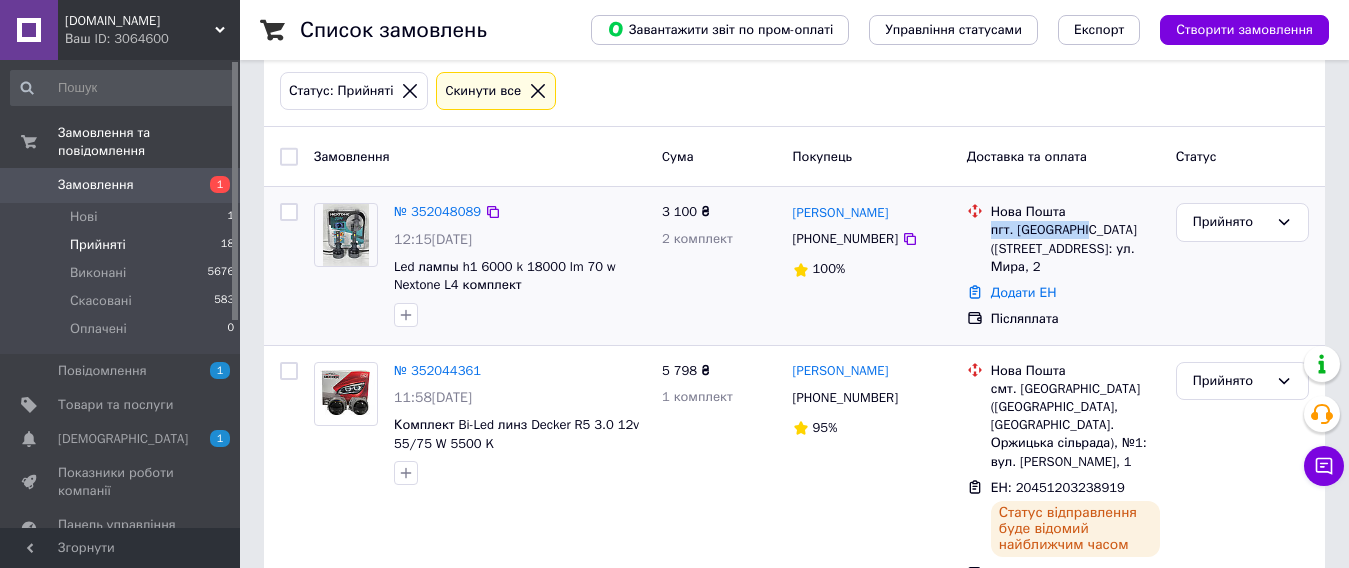 drag, startPoint x: 990, startPoint y: 229, endPoint x: 1087, endPoint y: 230, distance: 97.00516 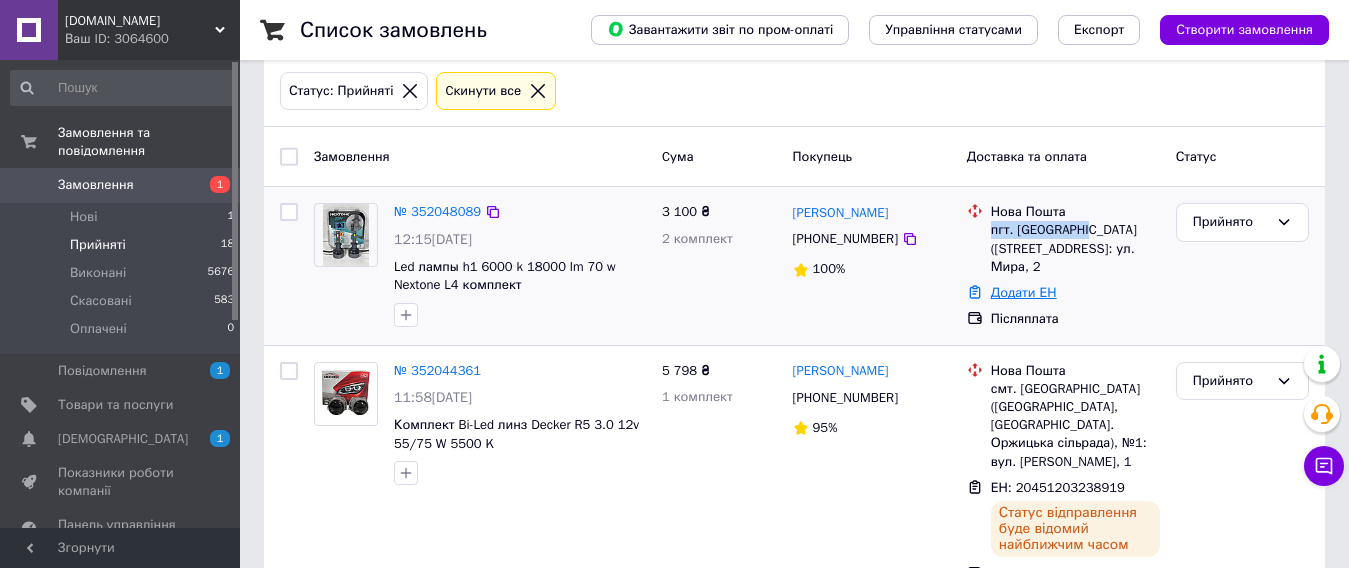 click on "Додати ЕН" at bounding box center [1024, 292] 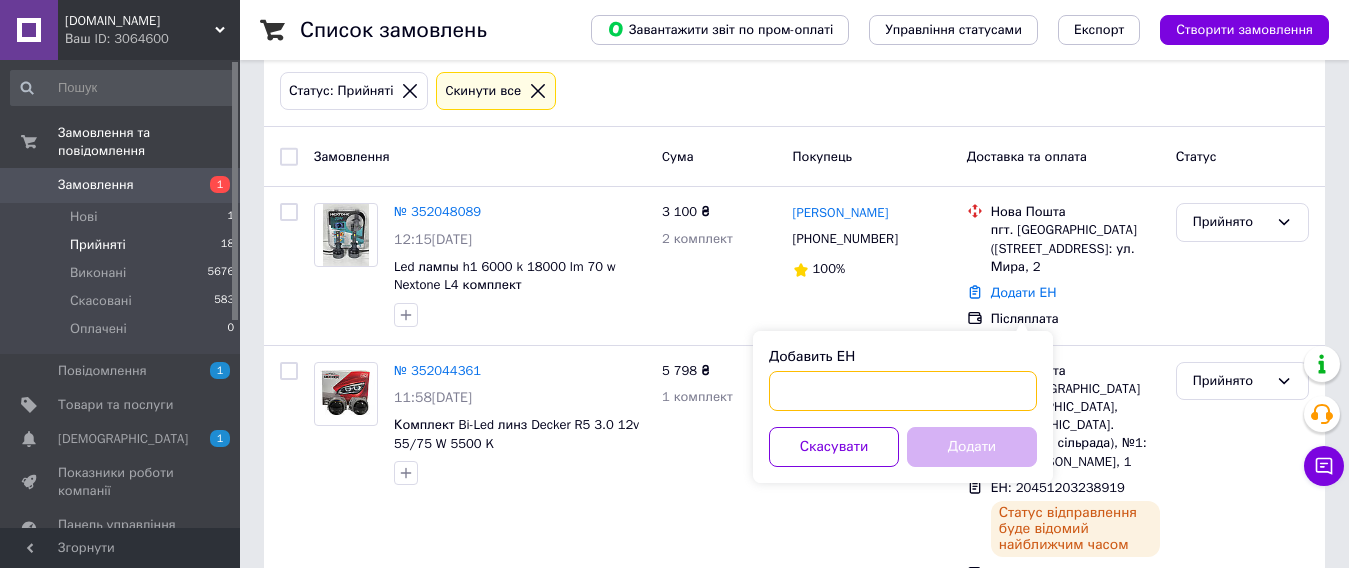 click on "Добавить ЕН" at bounding box center (903, 391) 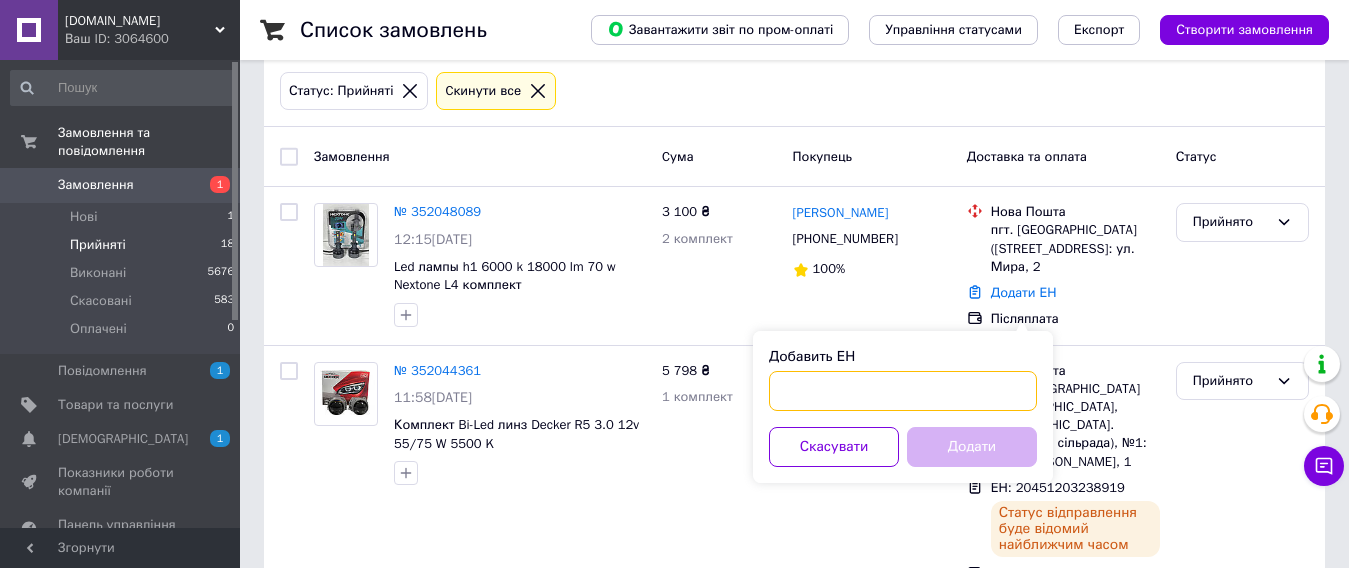 paste on "20451203246442" 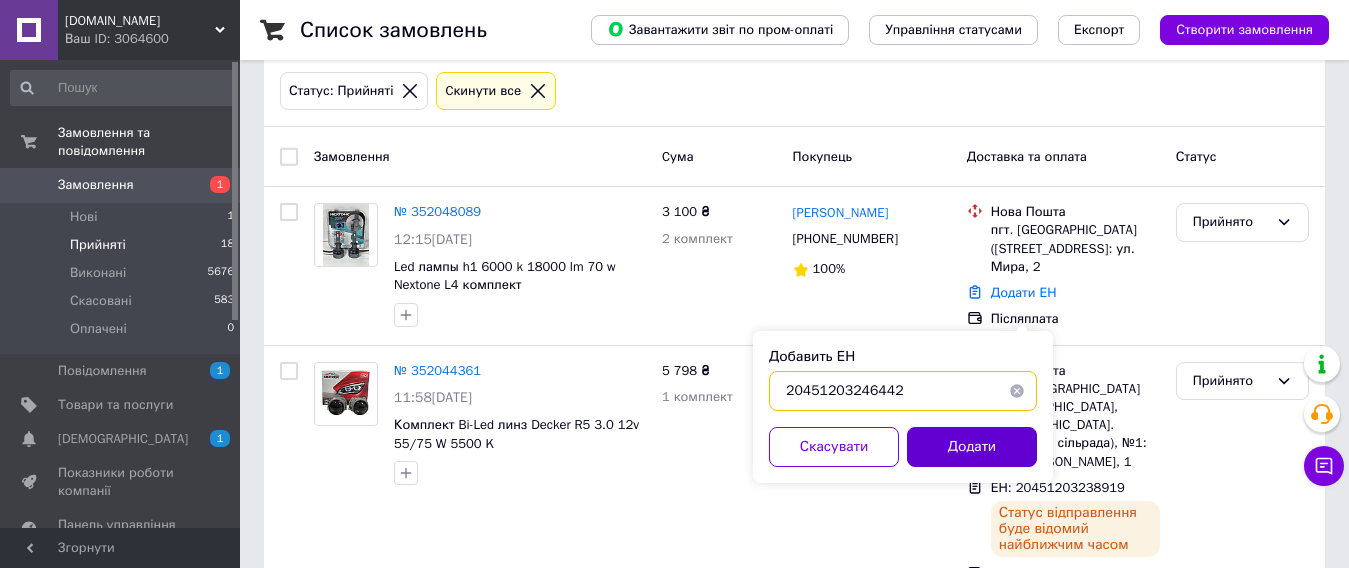 type on "20451203246442" 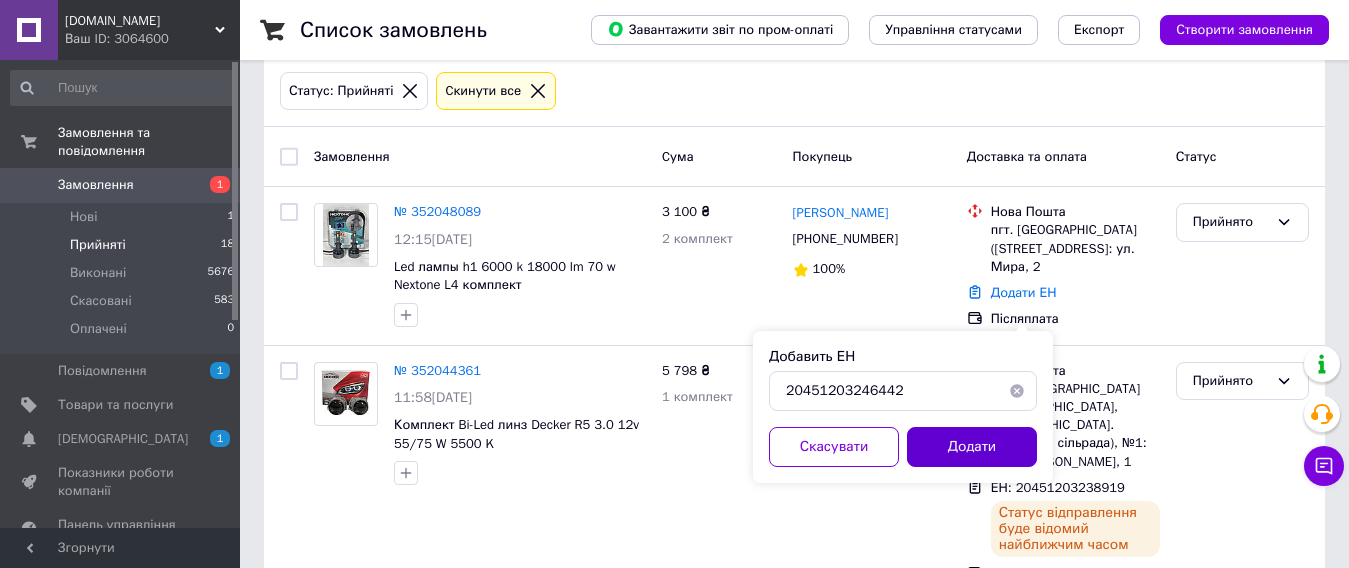 click on "Додати" at bounding box center (972, 447) 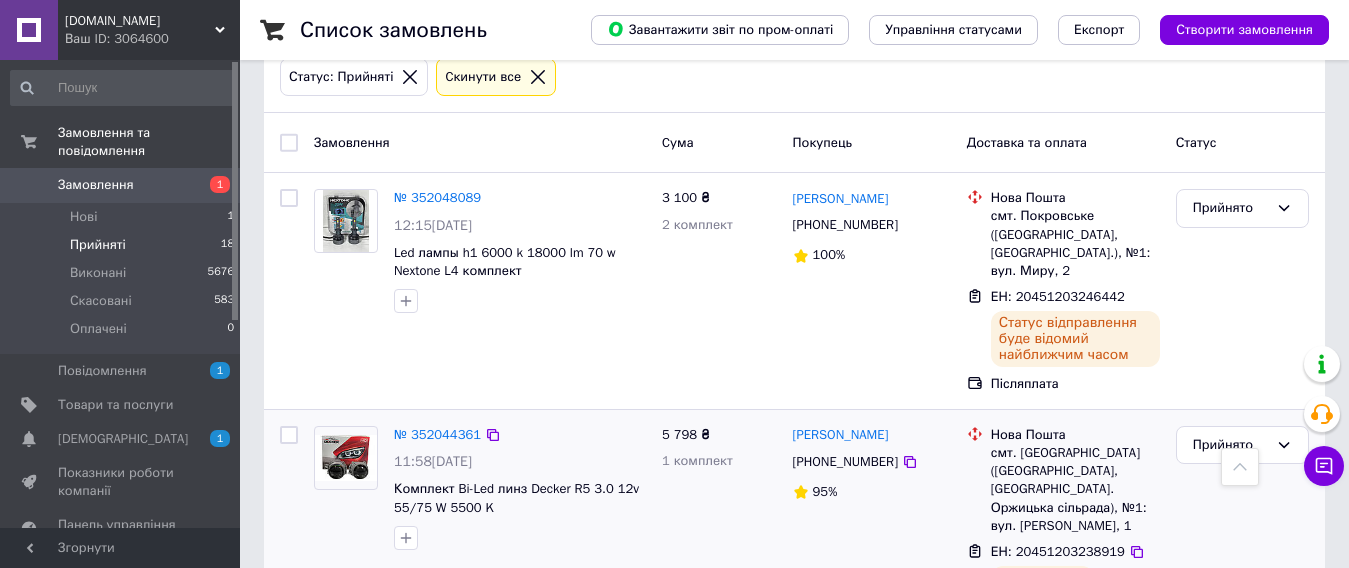scroll, scrollTop: 100, scrollLeft: 0, axis: vertical 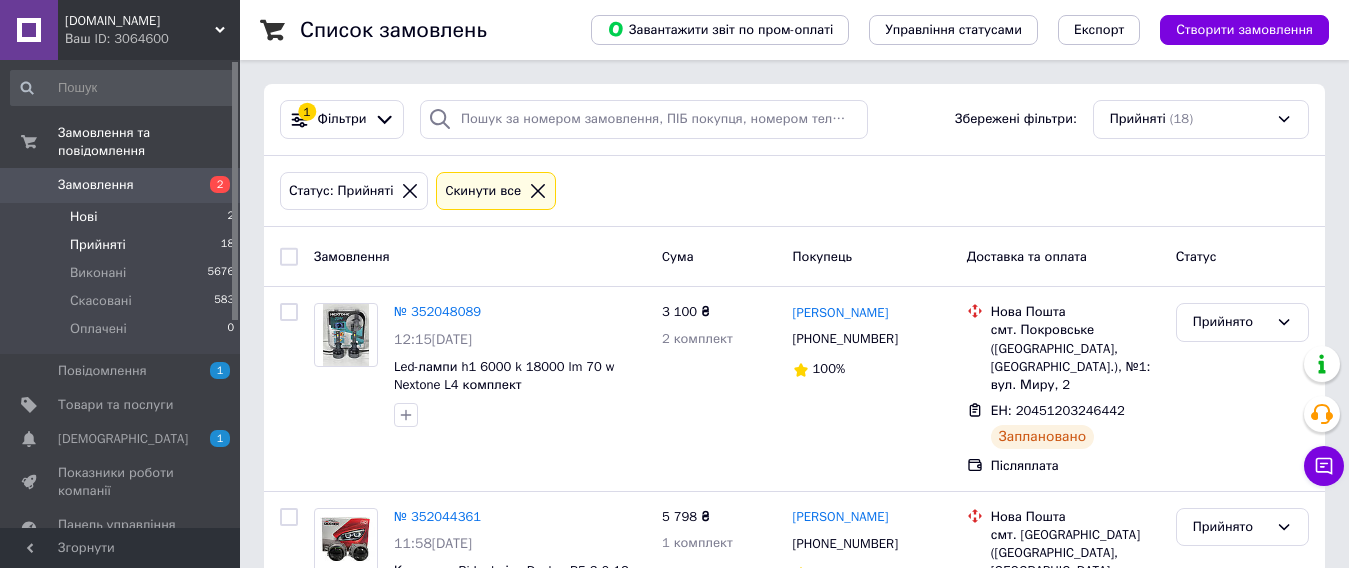 click on "Нові 2" at bounding box center [123, 217] 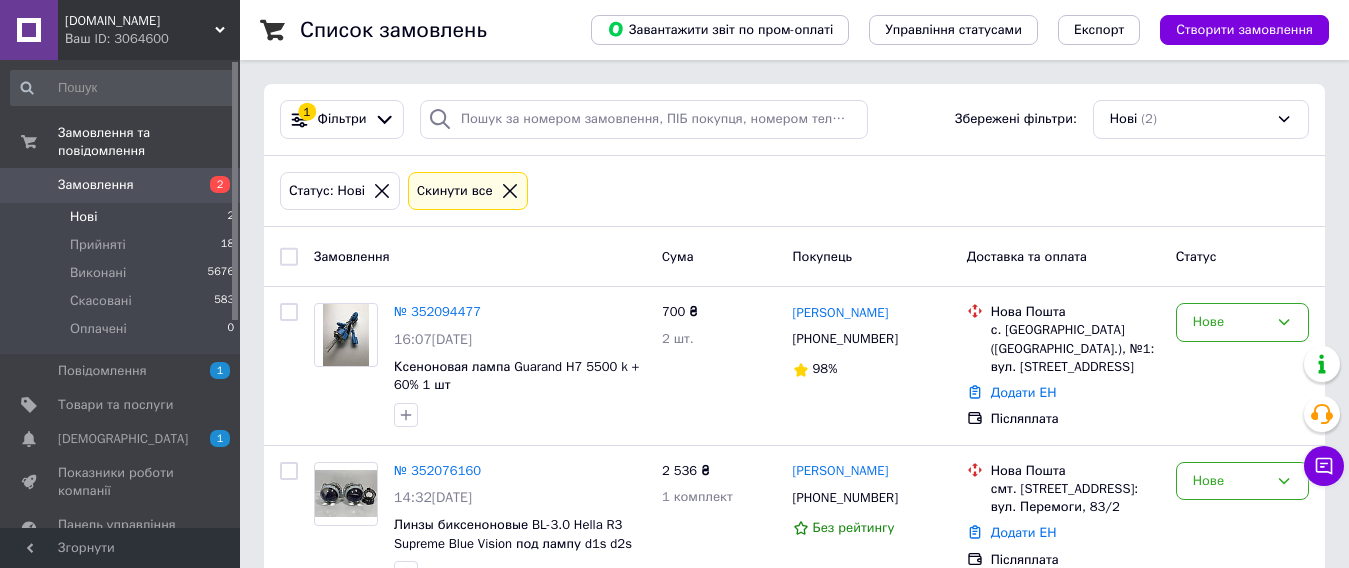 scroll, scrollTop: 57, scrollLeft: 0, axis: vertical 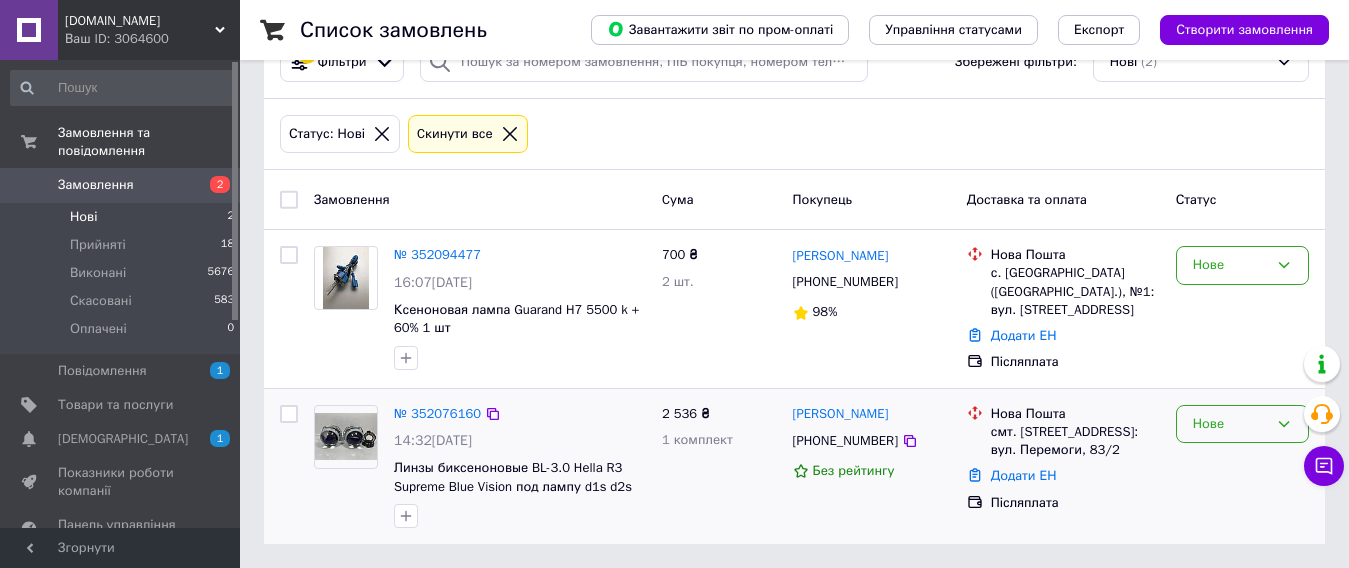 click 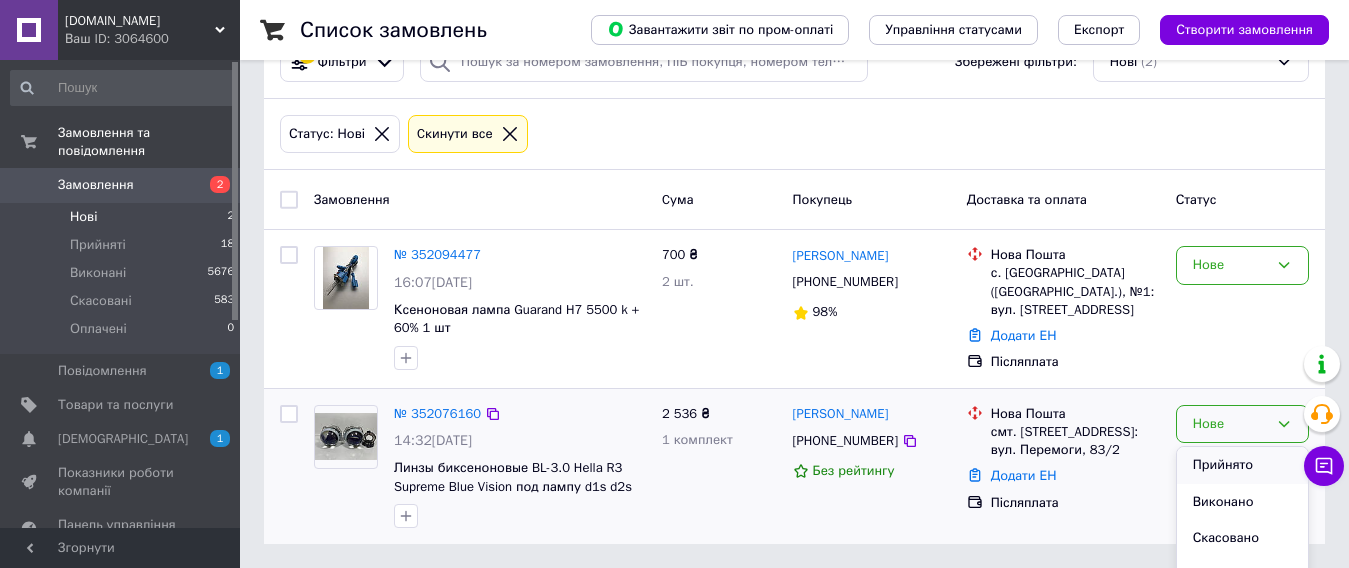 click on "Прийнято" at bounding box center (1242, 465) 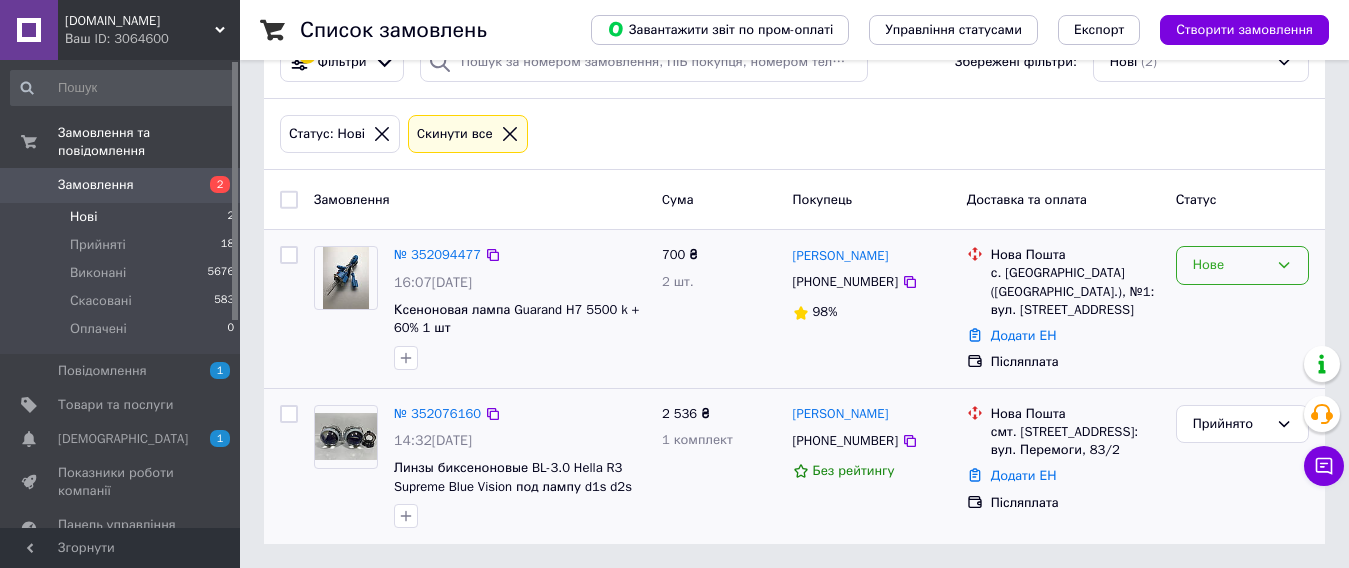 click 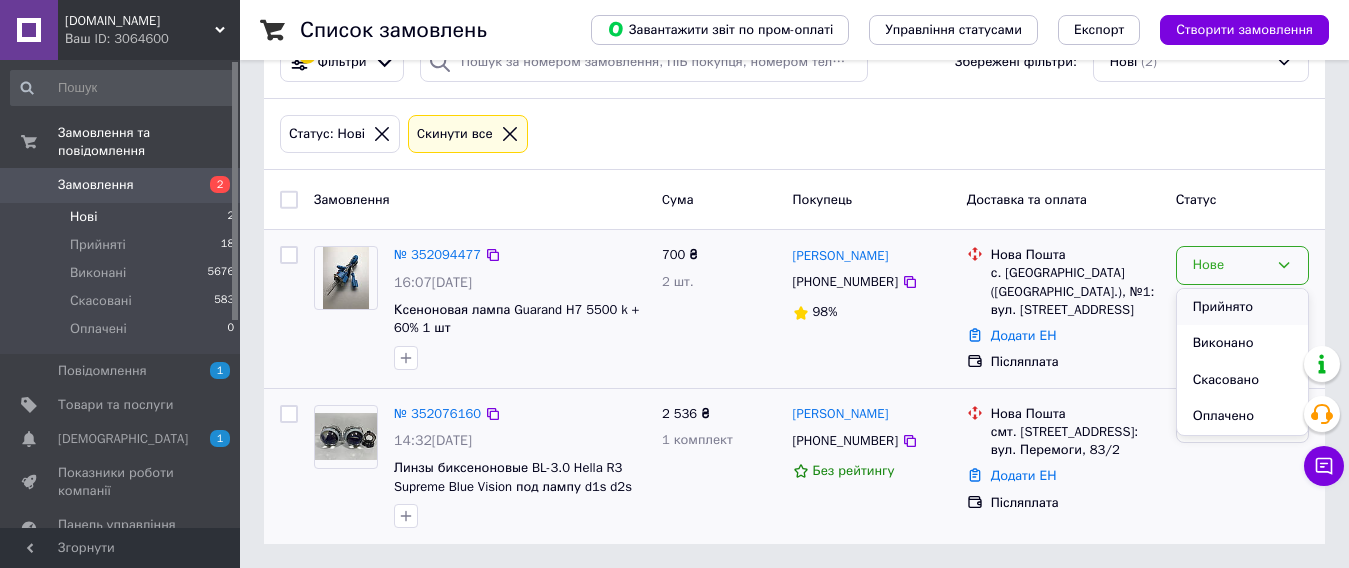 click on "Прийнято" at bounding box center (1242, 307) 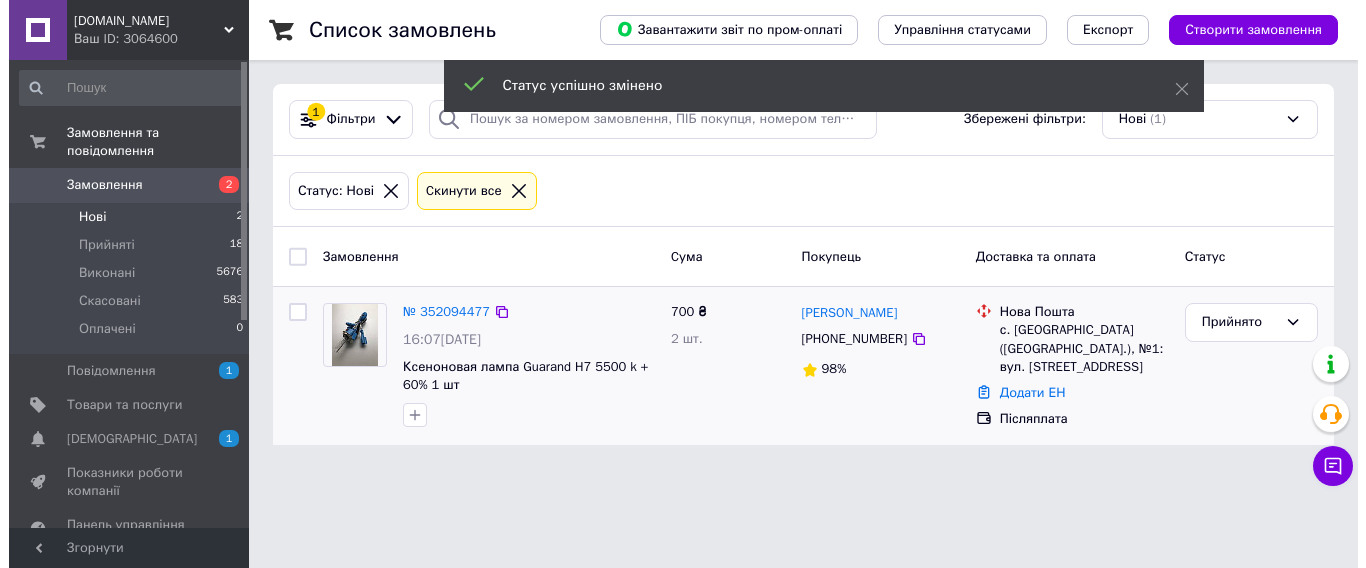 scroll, scrollTop: 0, scrollLeft: 0, axis: both 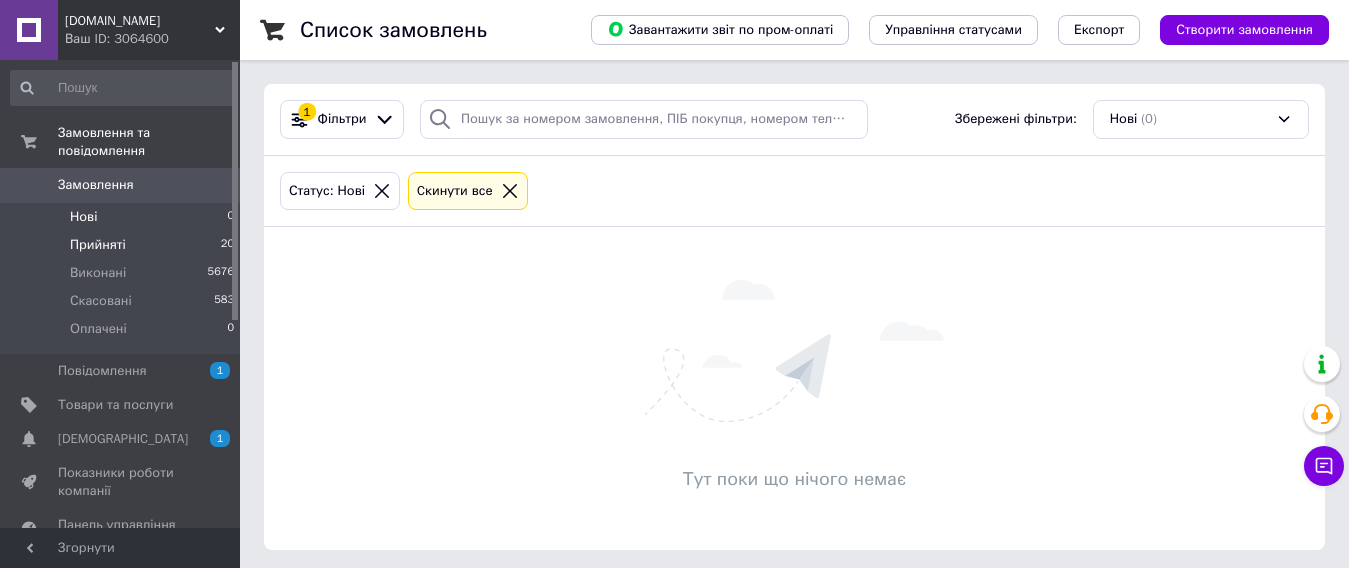 click on "Прийняті 20" at bounding box center [123, 245] 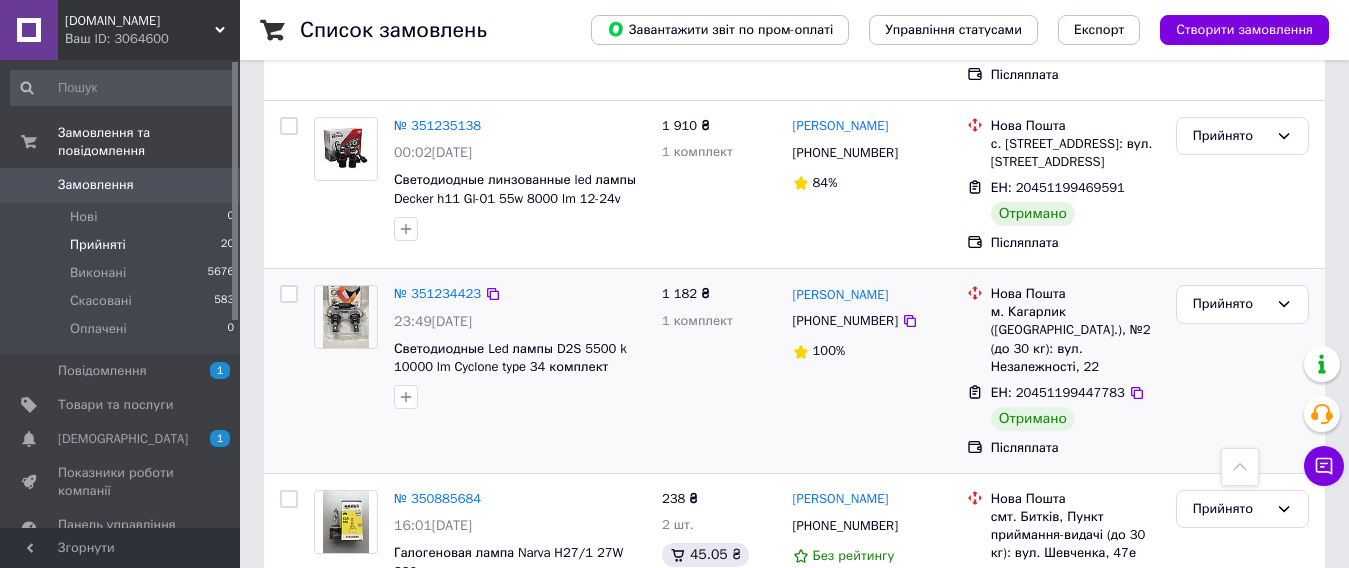 scroll, scrollTop: 3022, scrollLeft: 0, axis: vertical 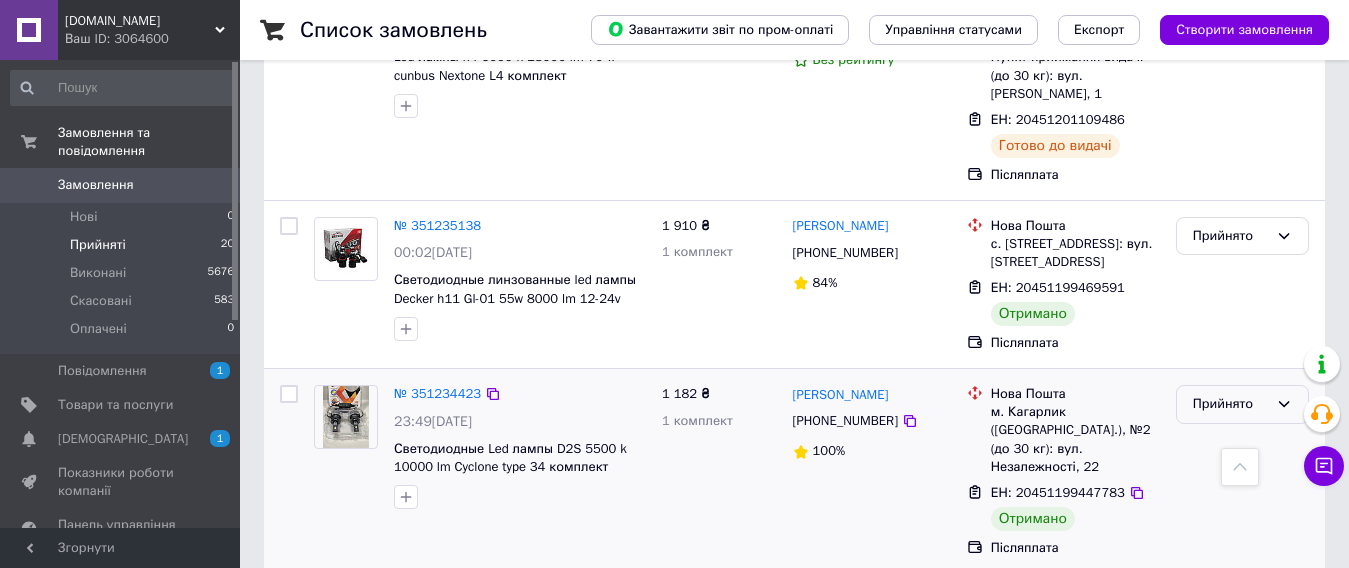 click 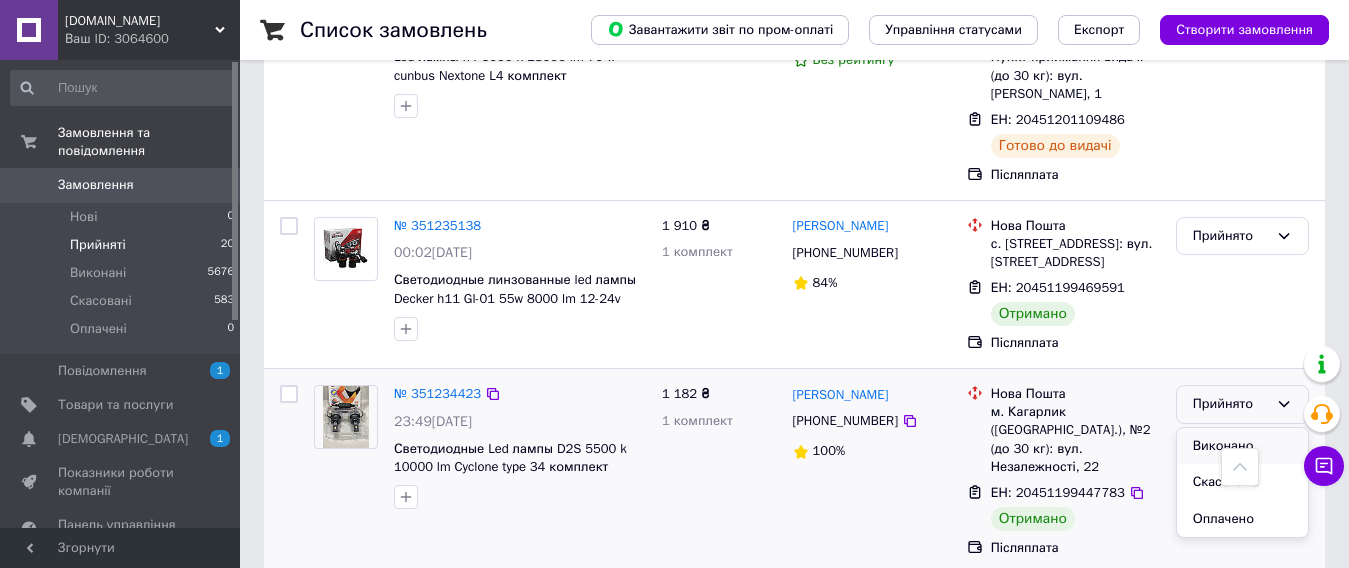 click on "Виконано" at bounding box center (1242, 446) 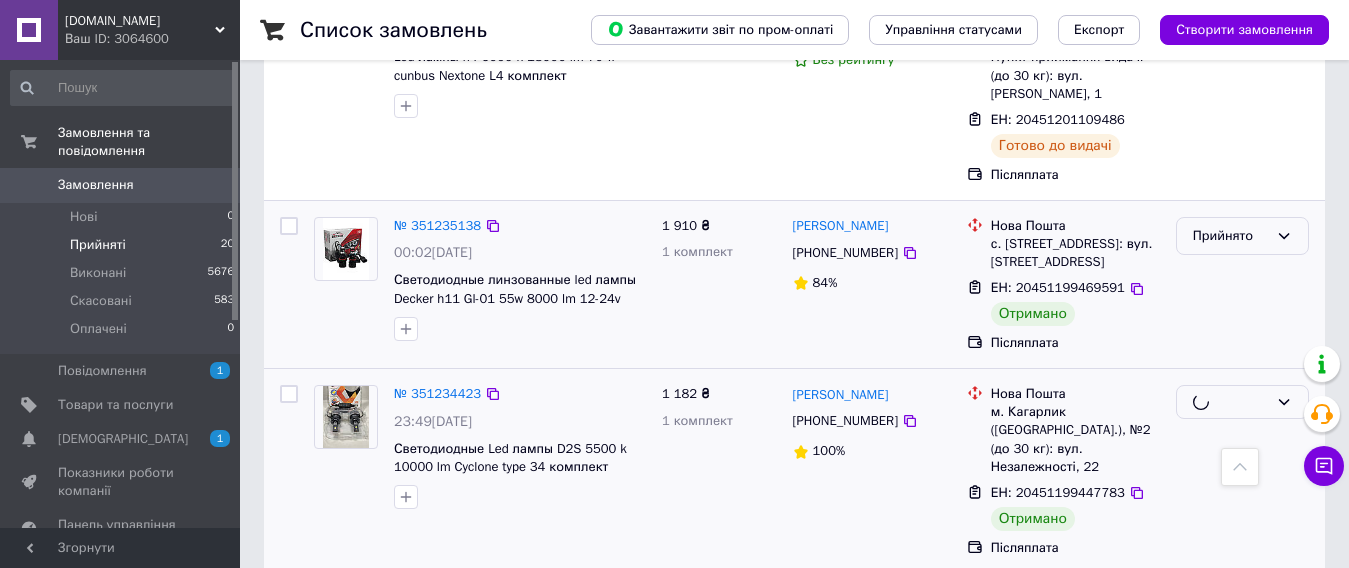 scroll, scrollTop: 2822, scrollLeft: 0, axis: vertical 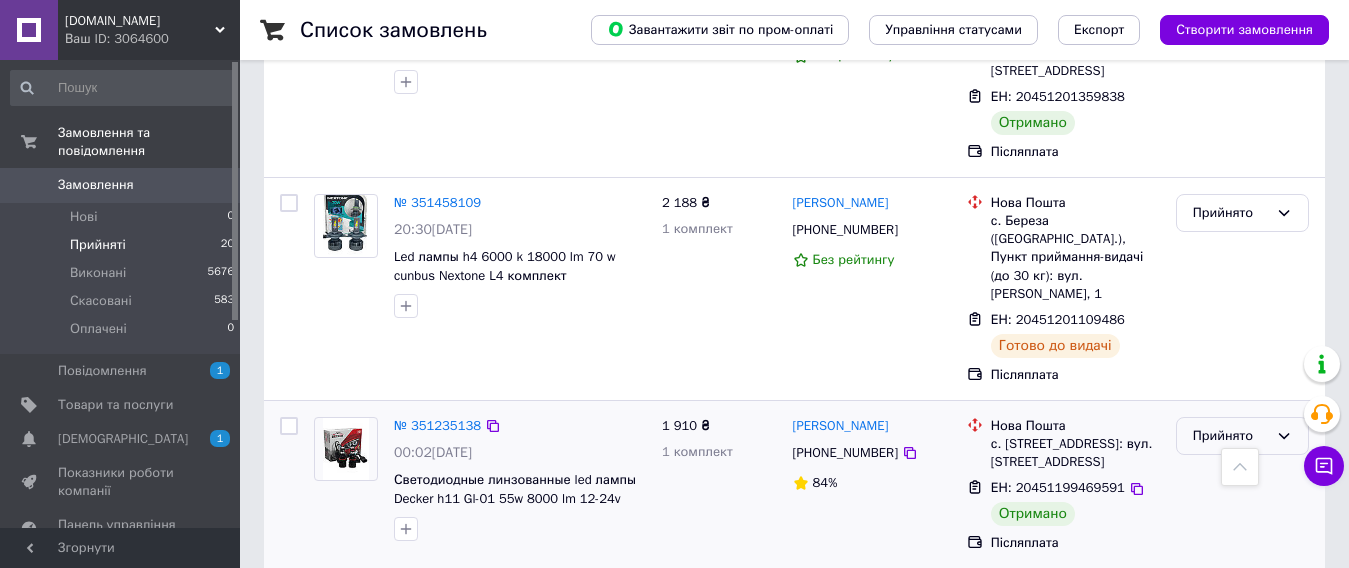 click 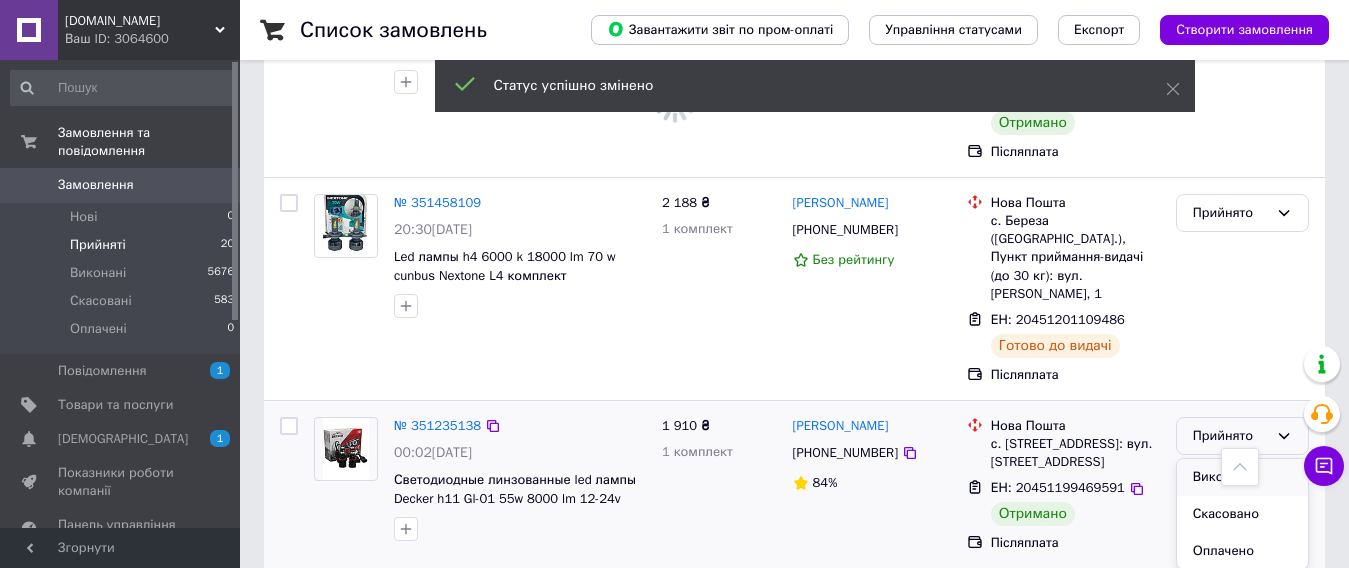 click on "Виконано" at bounding box center [1242, 477] 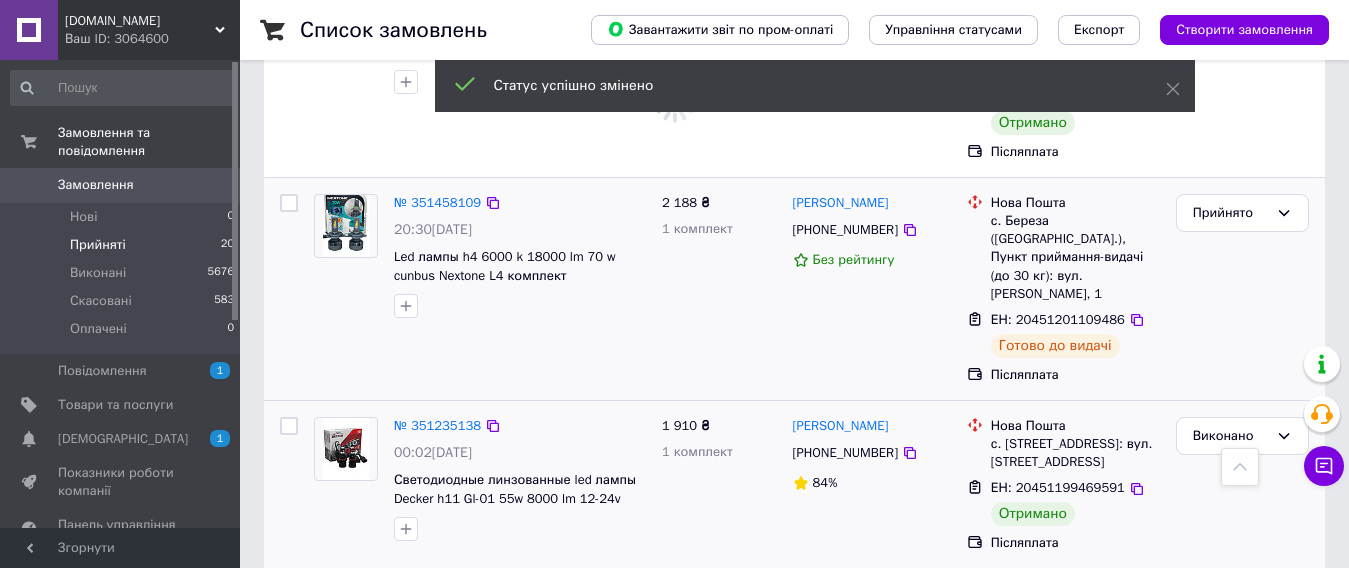 scroll, scrollTop: 2622, scrollLeft: 0, axis: vertical 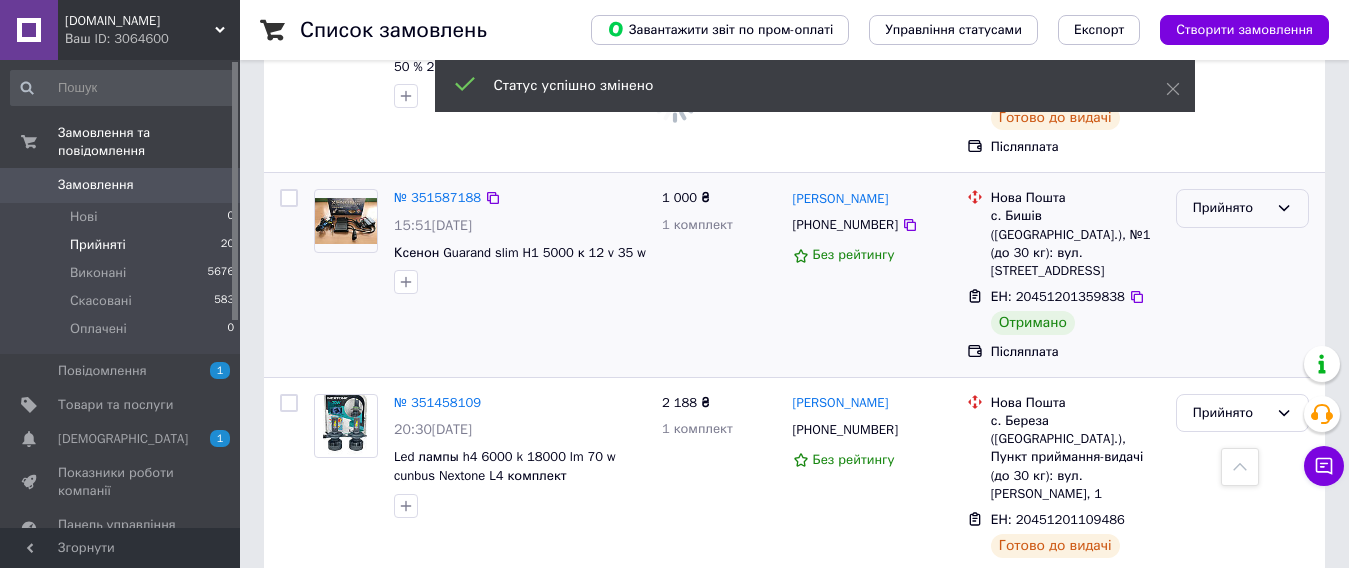 click 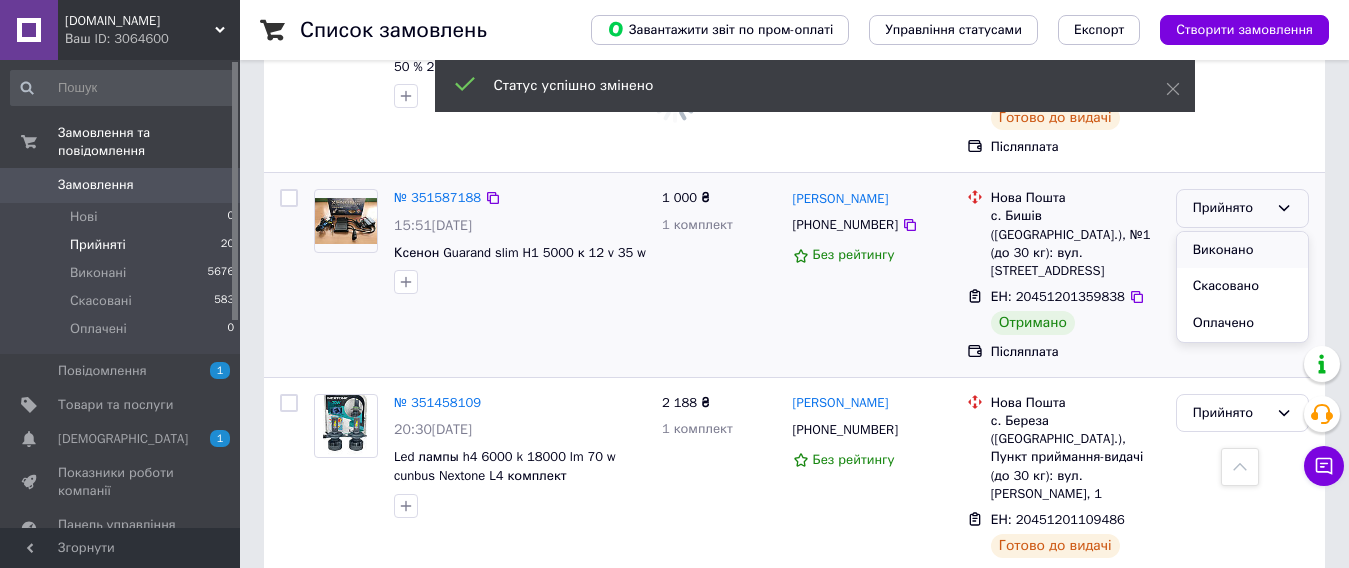 click on "Виконано" at bounding box center (1242, 250) 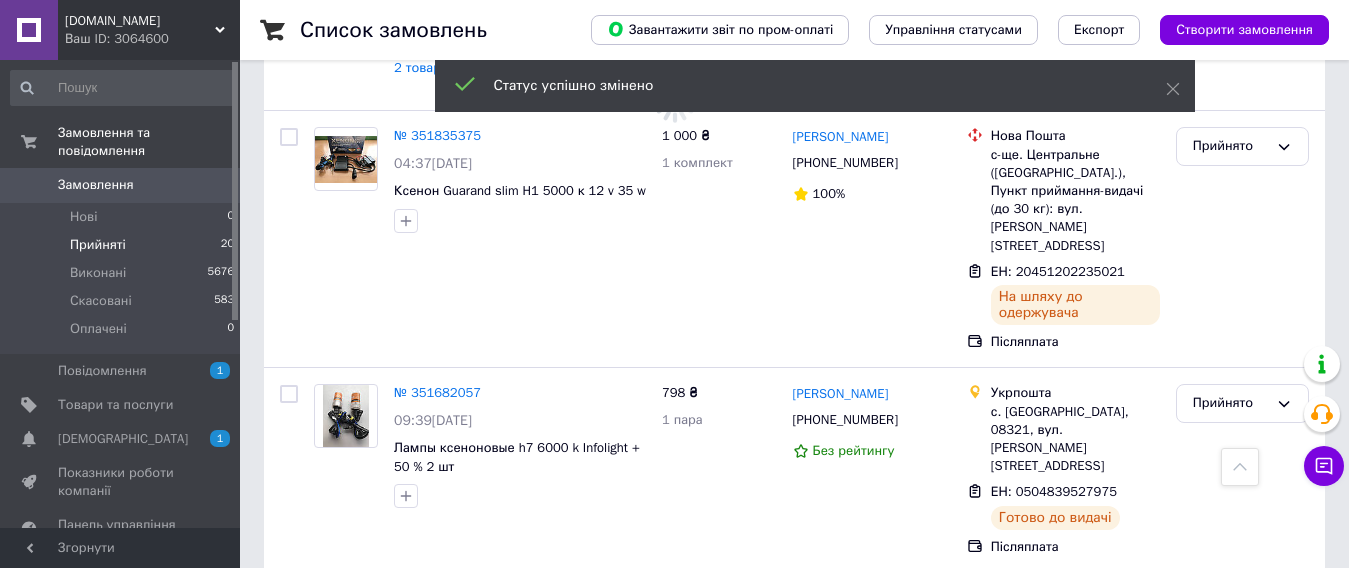 scroll, scrollTop: 1622, scrollLeft: 0, axis: vertical 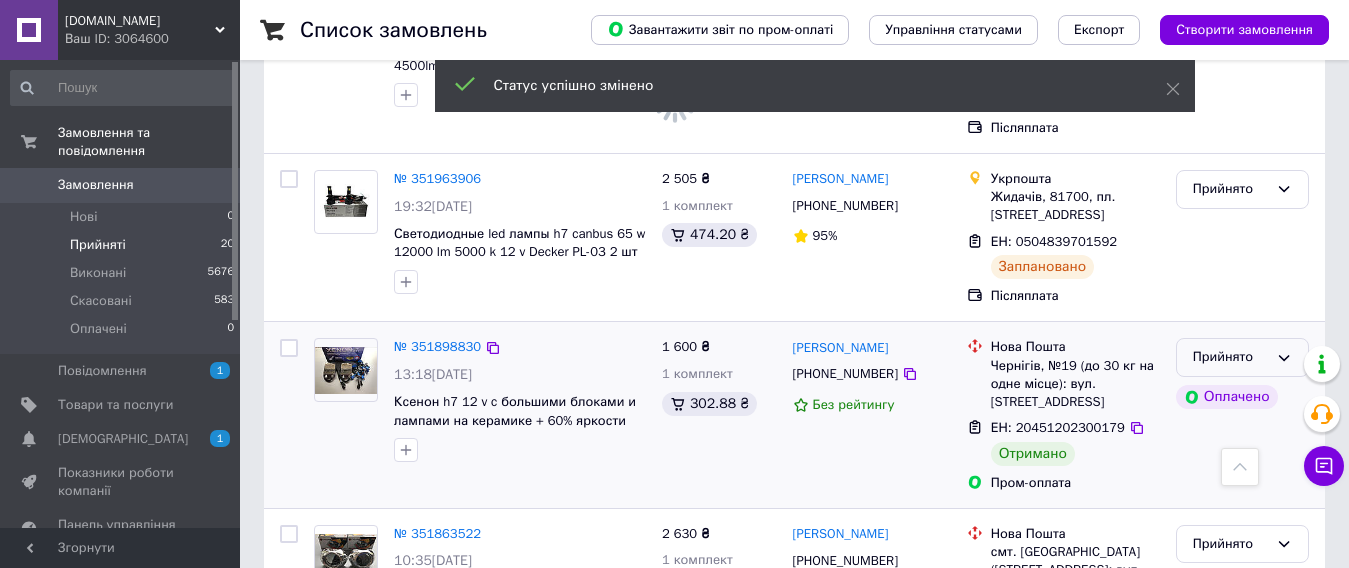click 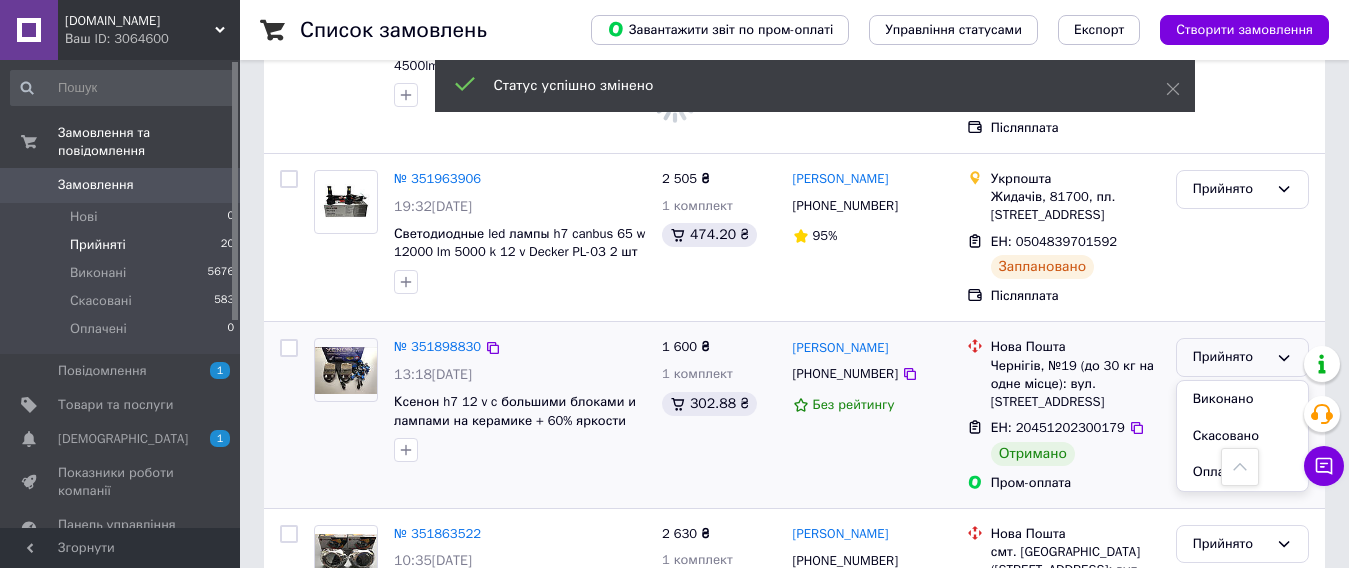 click on "Виконано" at bounding box center (1242, 399) 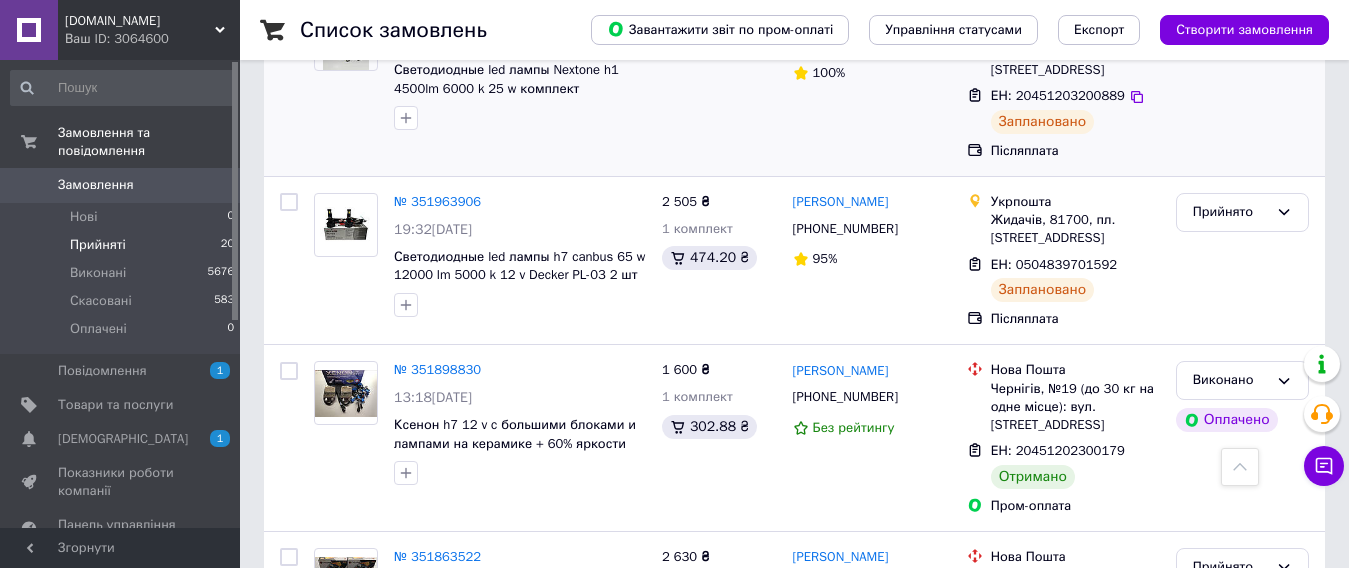 scroll, scrollTop: 1522, scrollLeft: 0, axis: vertical 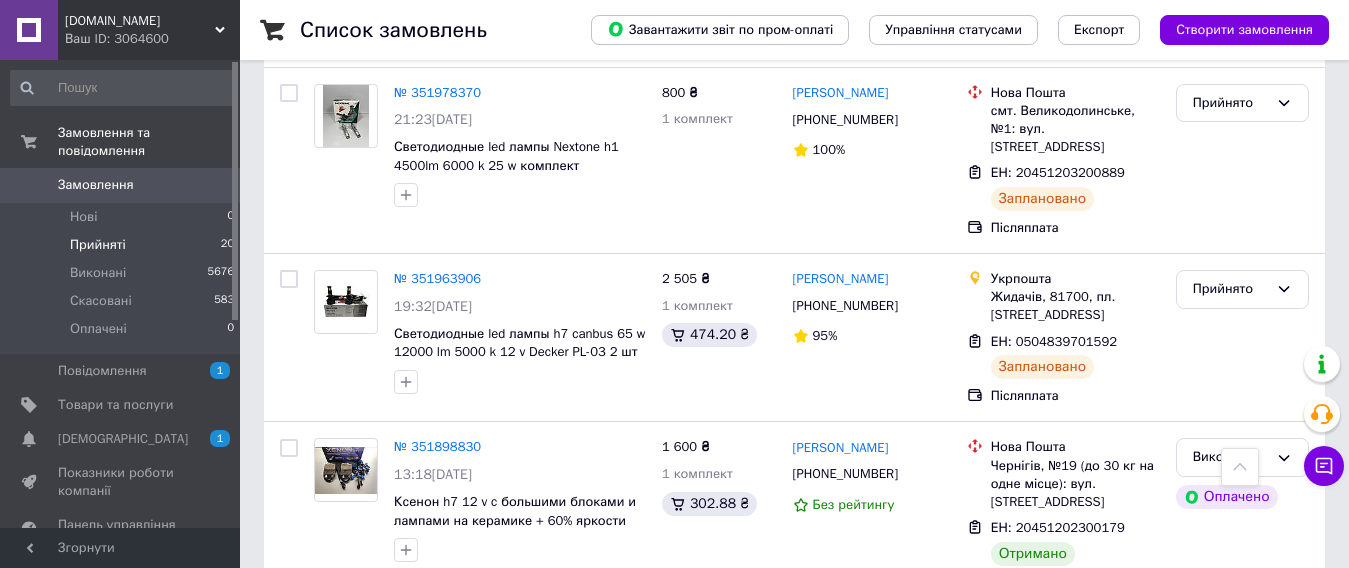 drag, startPoint x: 899, startPoint y: 251, endPoint x: 385, endPoint y: 1, distance: 571.57324 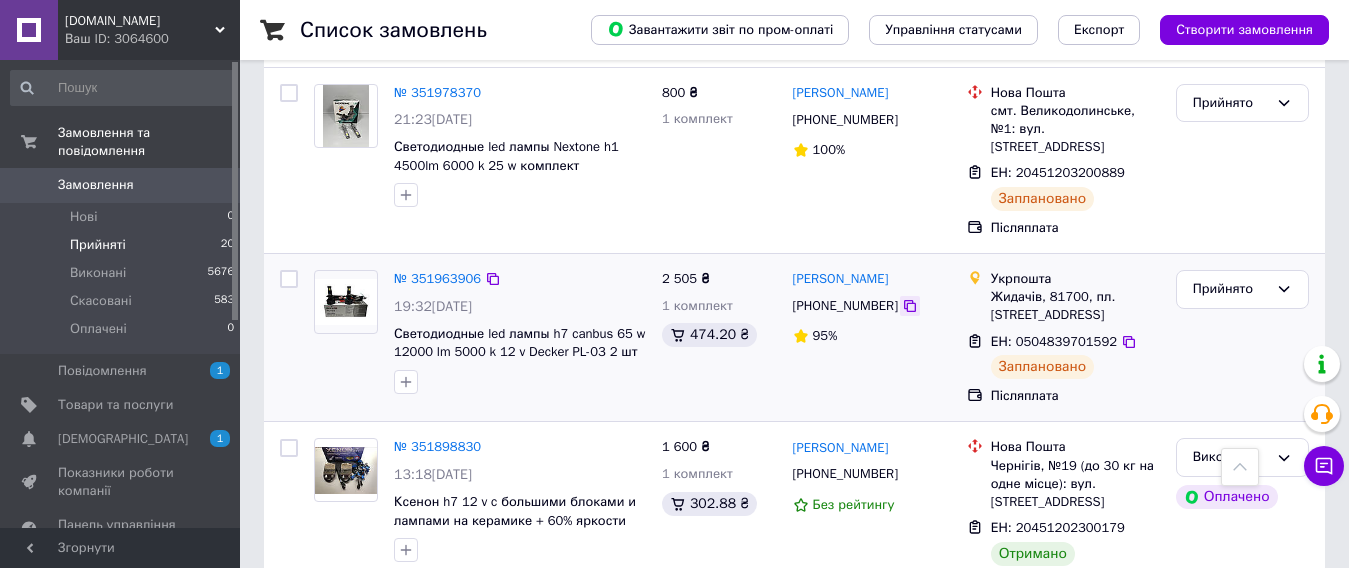 click 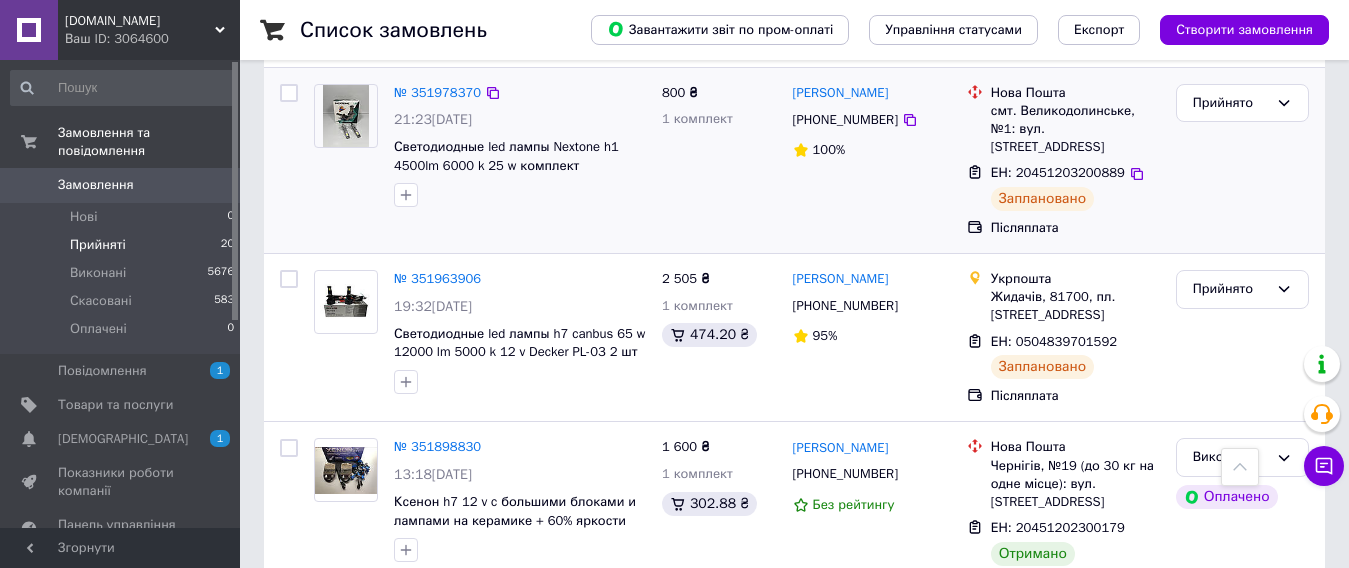scroll, scrollTop: 1322, scrollLeft: 0, axis: vertical 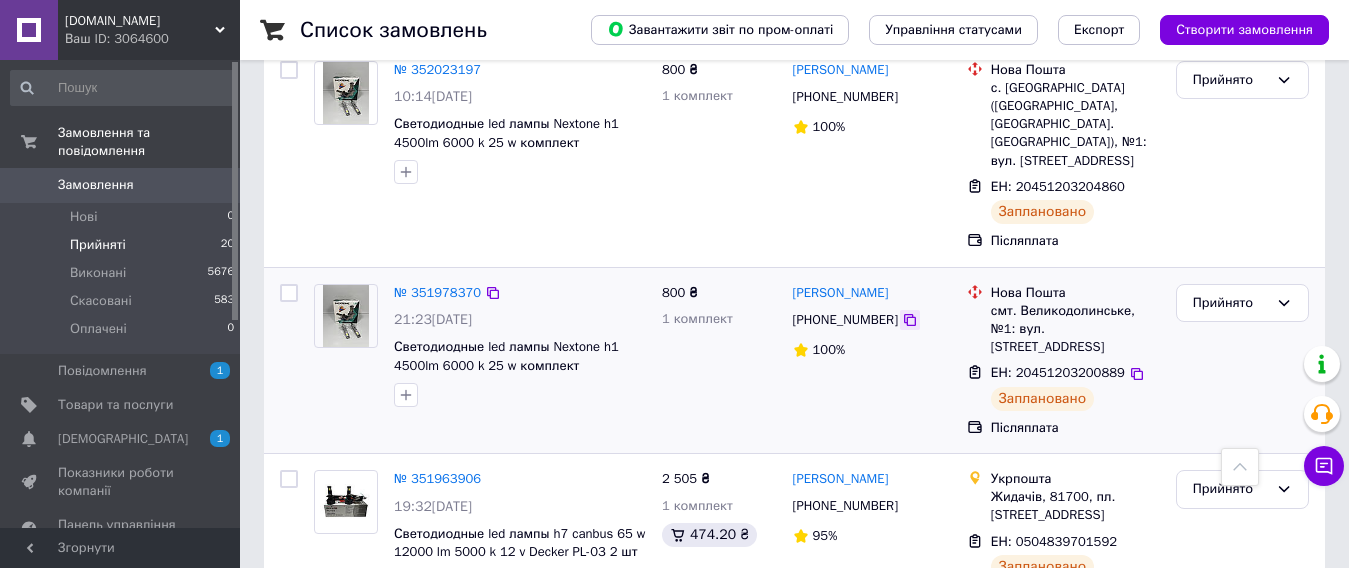 click 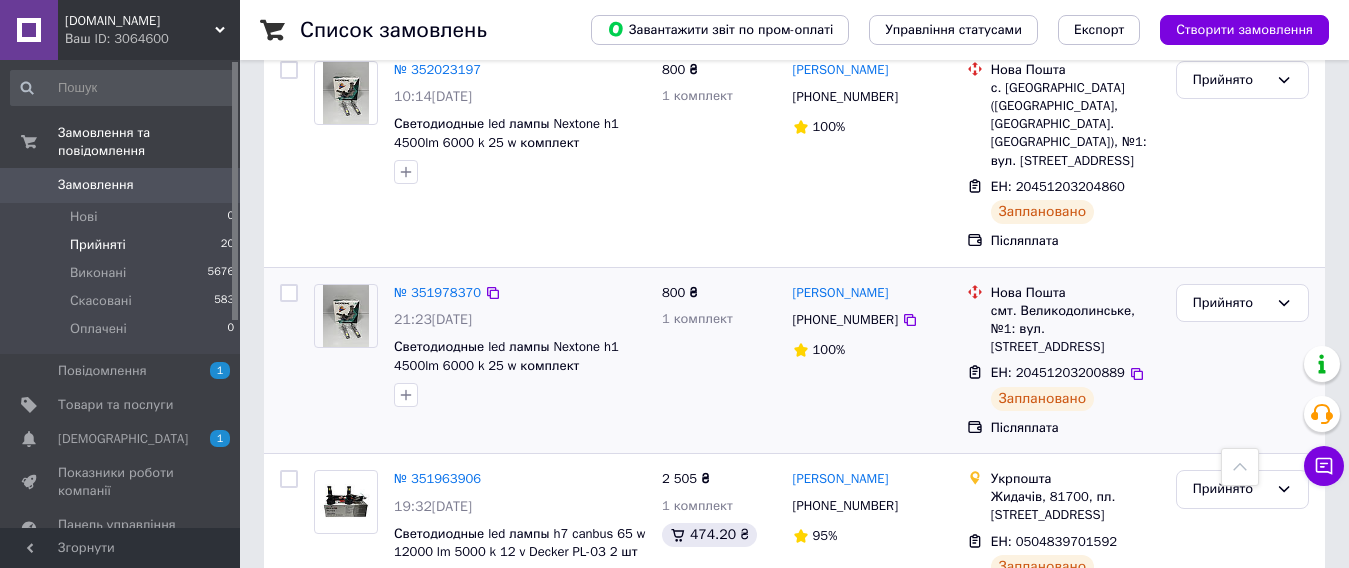 scroll, scrollTop: 1222, scrollLeft: 0, axis: vertical 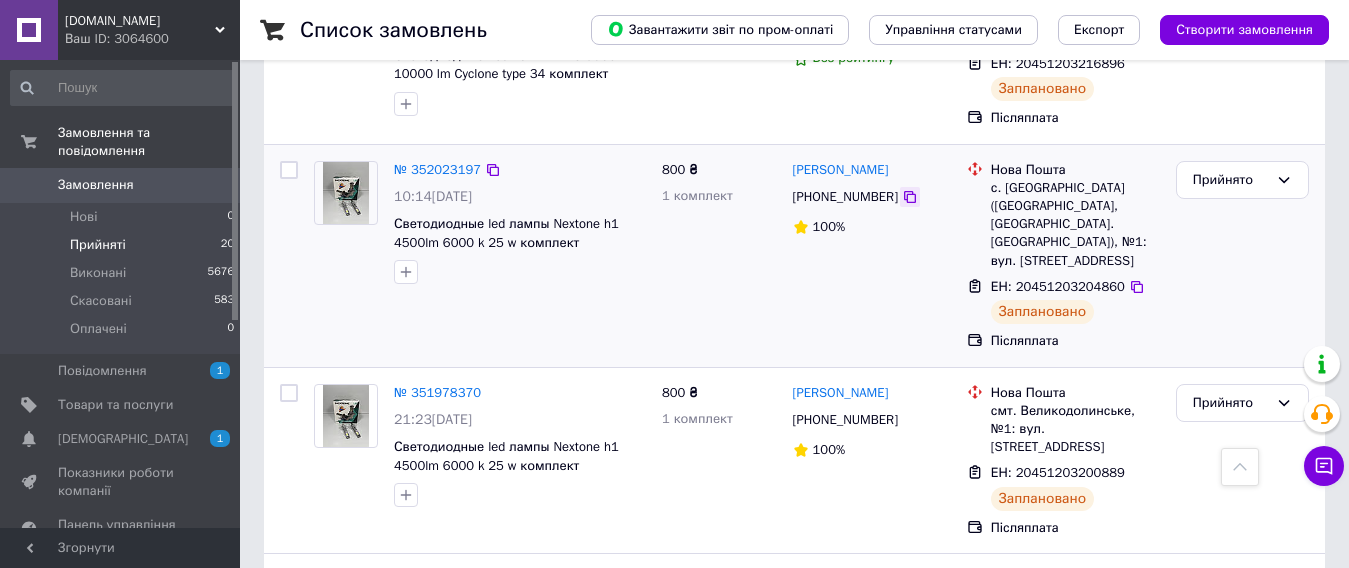 click 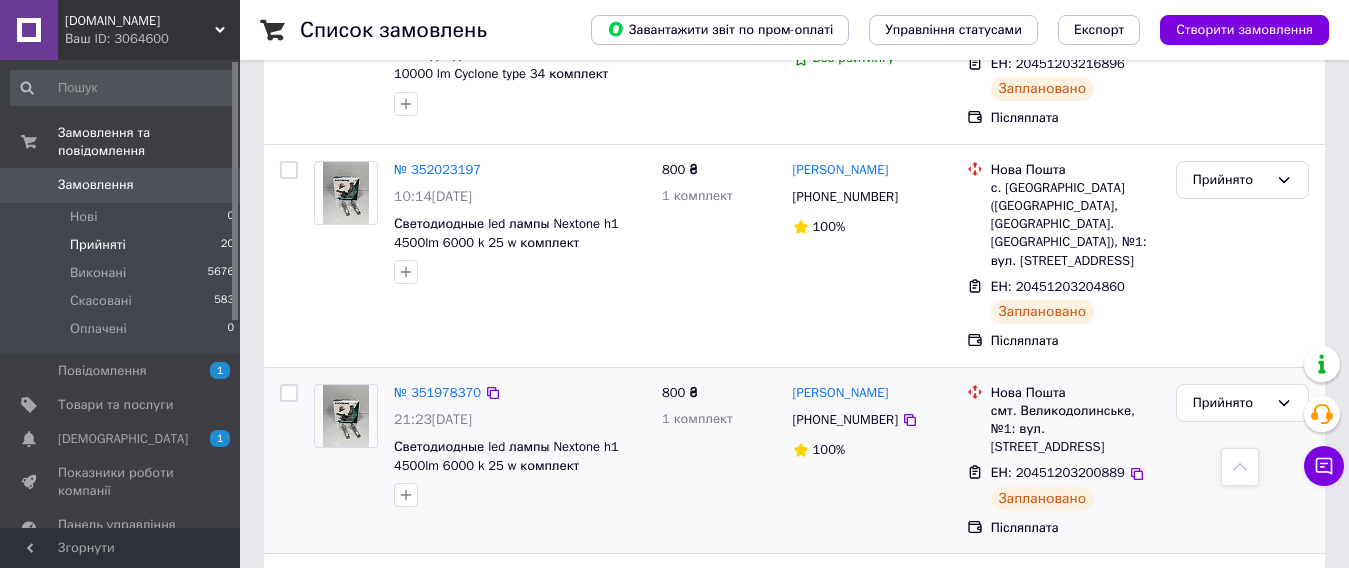 scroll, scrollTop: 1022, scrollLeft: 0, axis: vertical 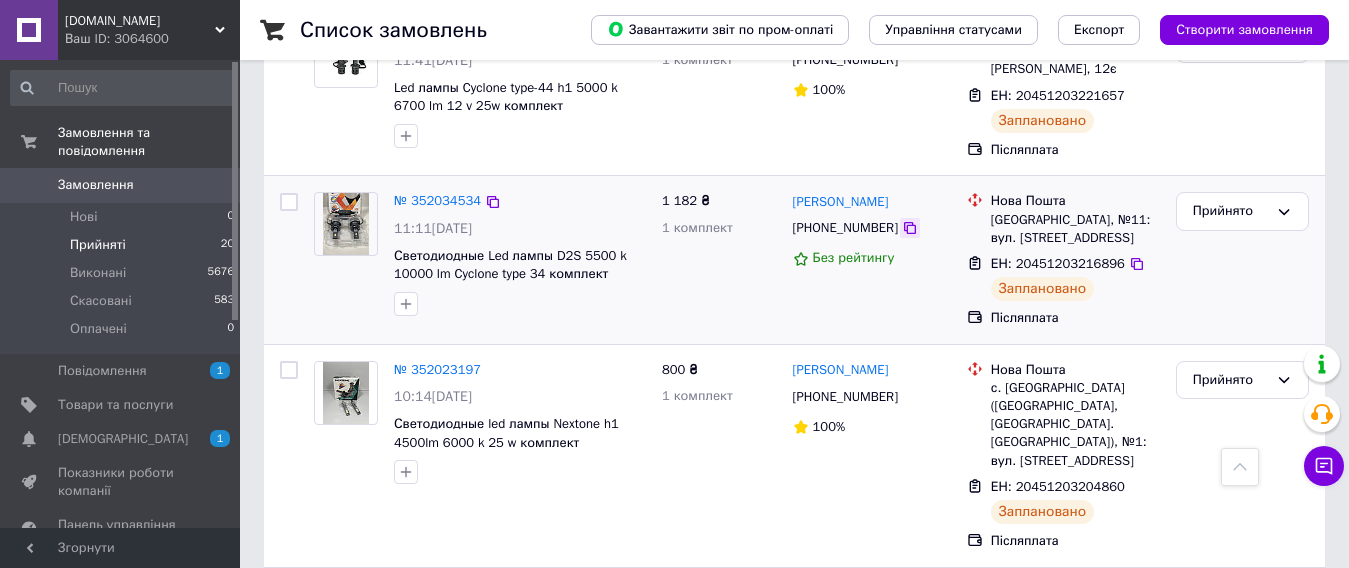 click 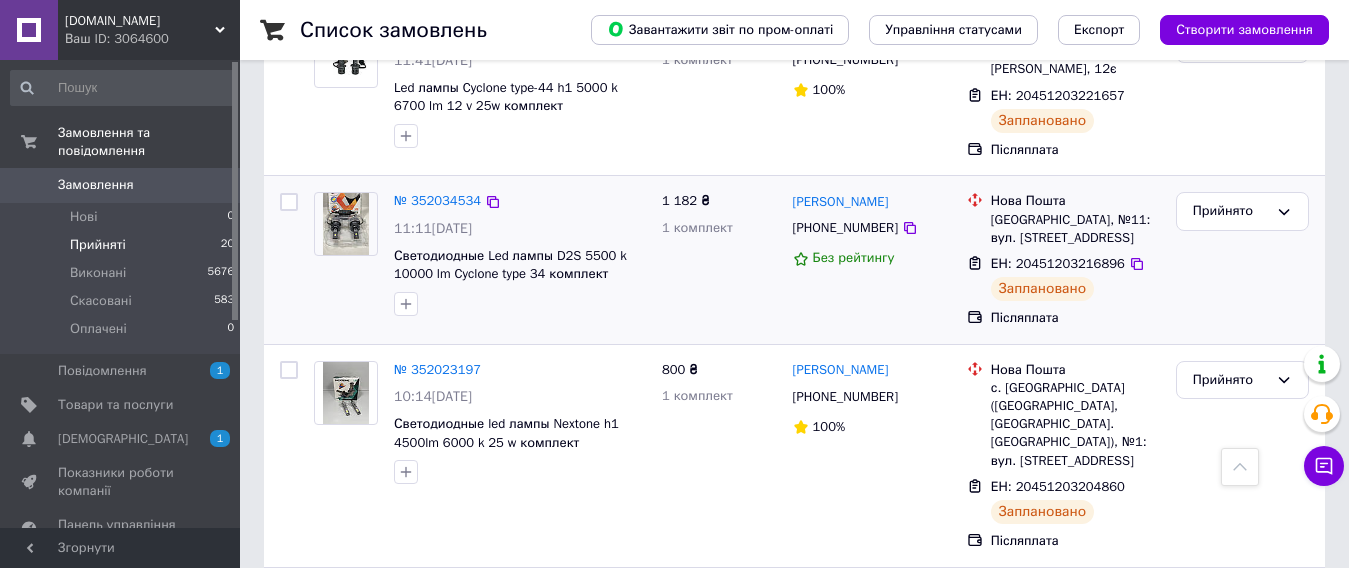 scroll, scrollTop: 822, scrollLeft: 0, axis: vertical 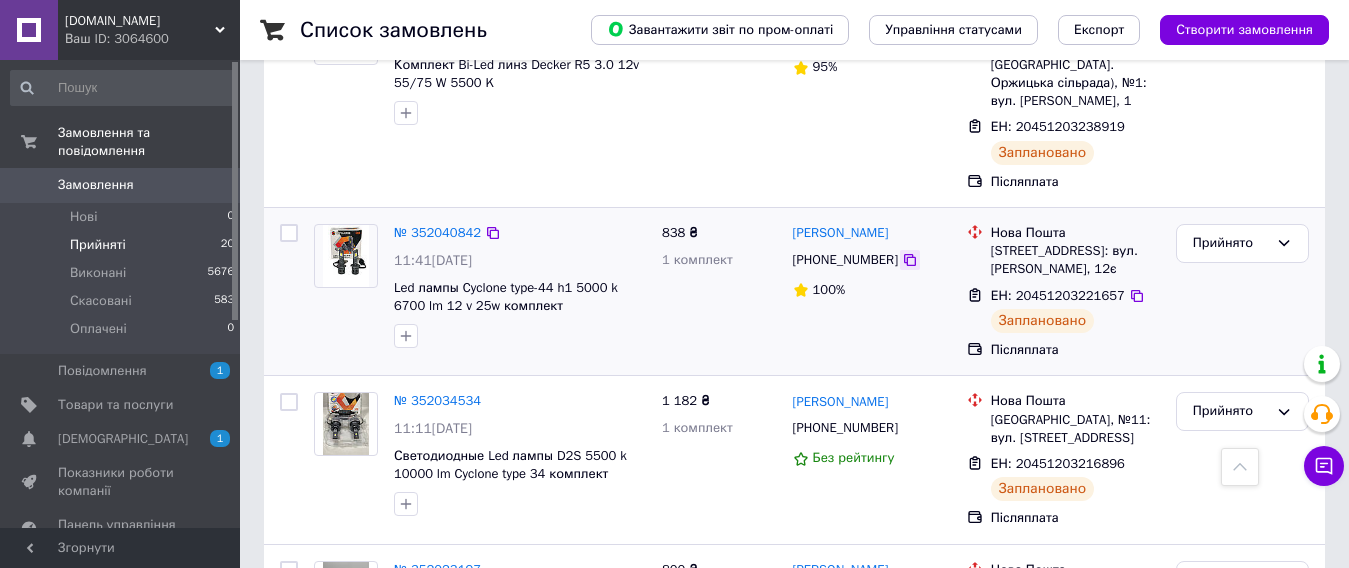 click 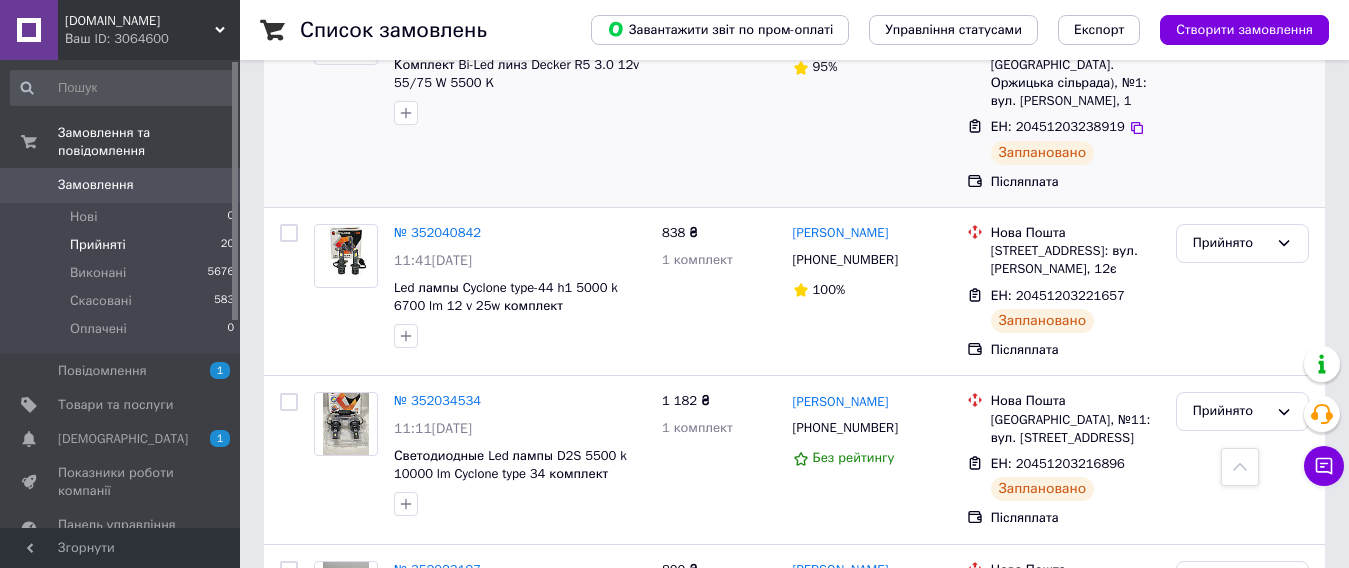 scroll, scrollTop: 522, scrollLeft: 0, axis: vertical 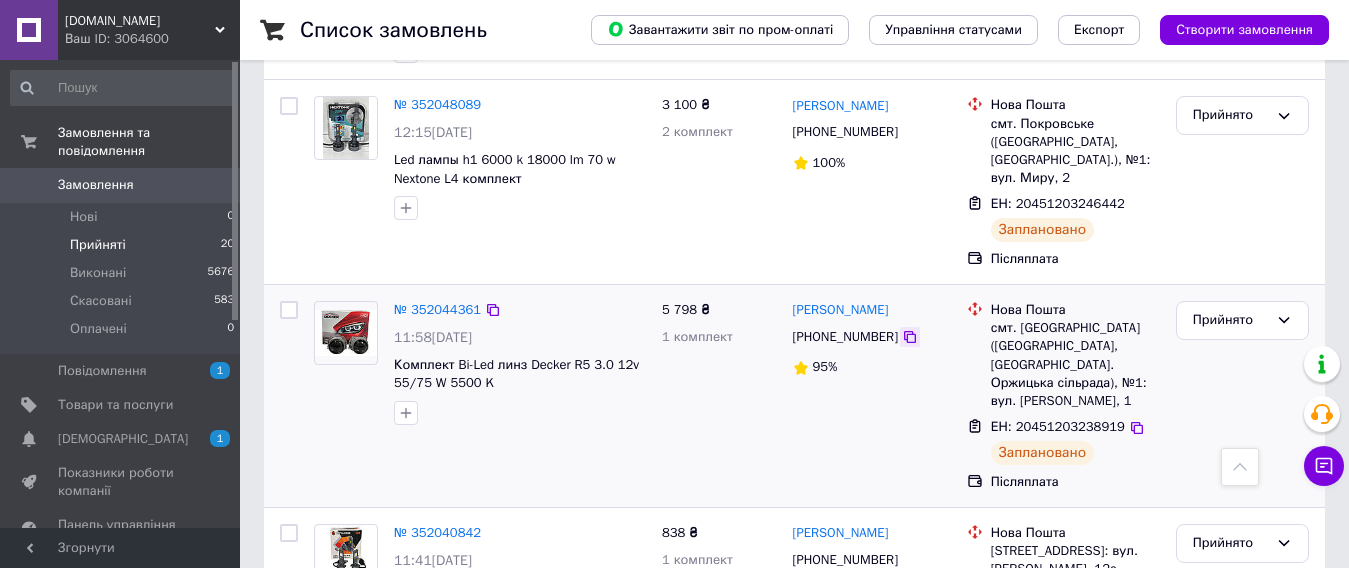 click 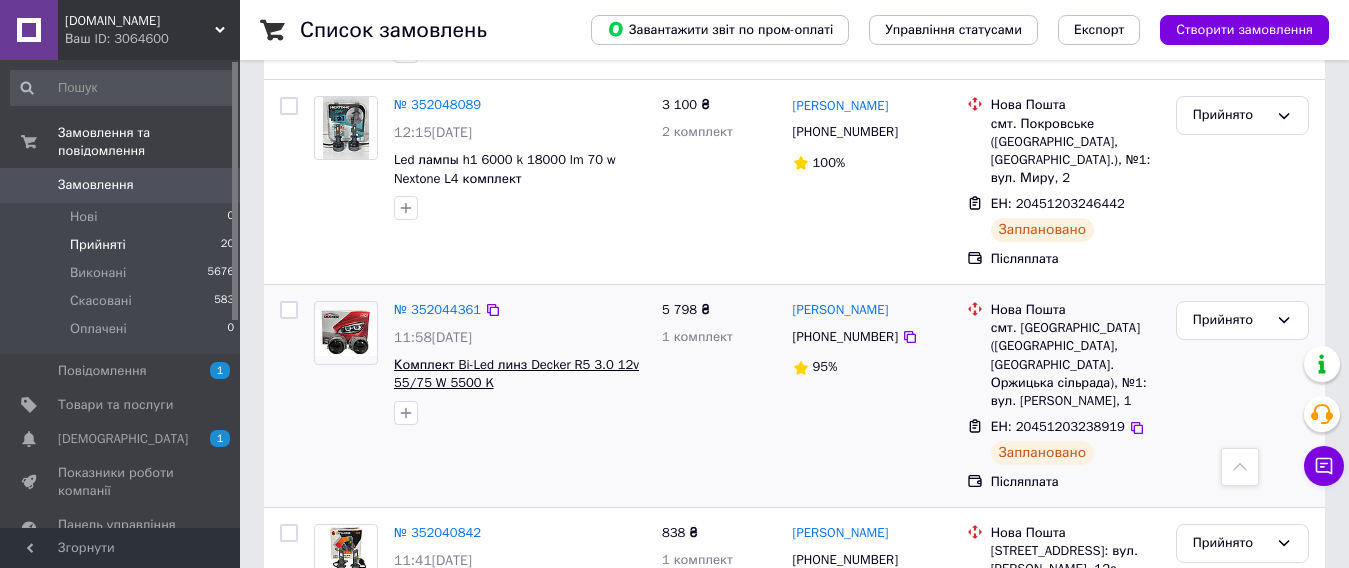click on "Комплект Bi-Led линз  Decker R5 3.0 12v 55/75 W 5500 K" at bounding box center (516, 374) 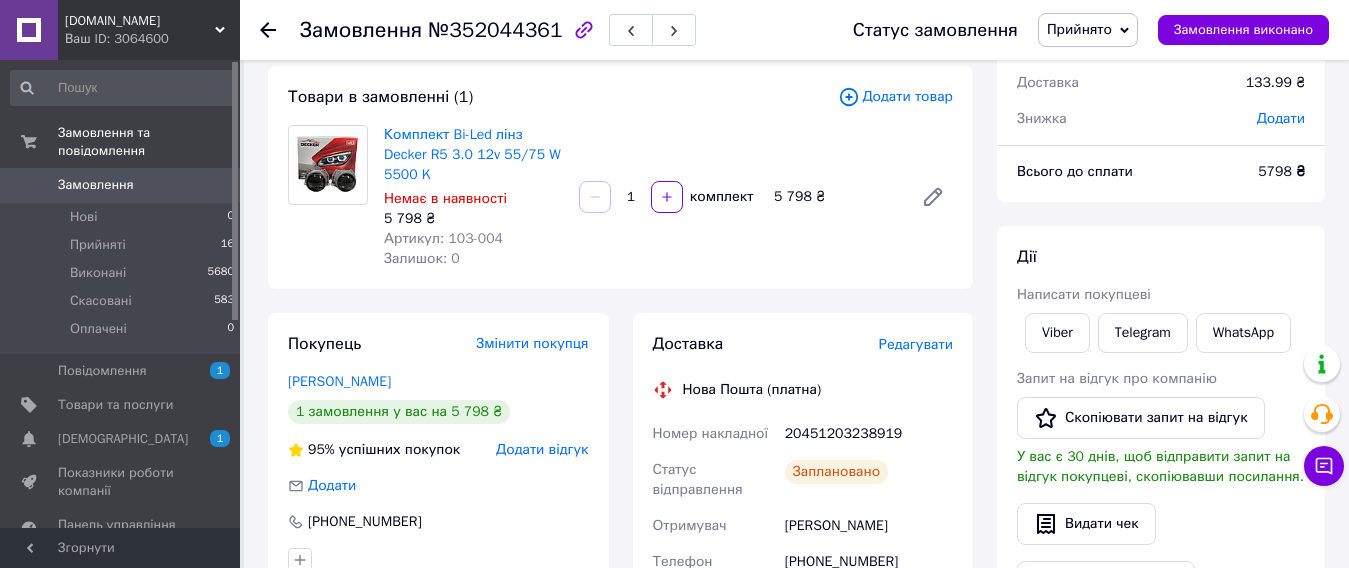 scroll, scrollTop: 0, scrollLeft: 0, axis: both 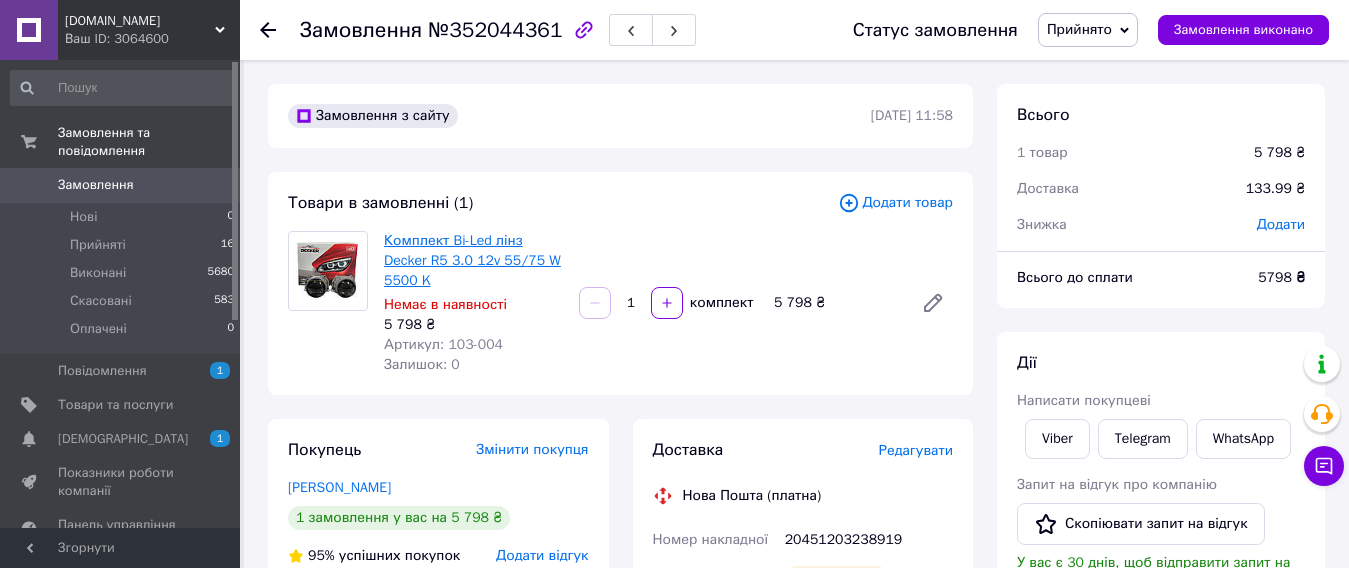 click on "Комплект Bi-Led лінз Decker R5 3.0 12v 55/75 W 5500 K" at bounding box center (472, 260) 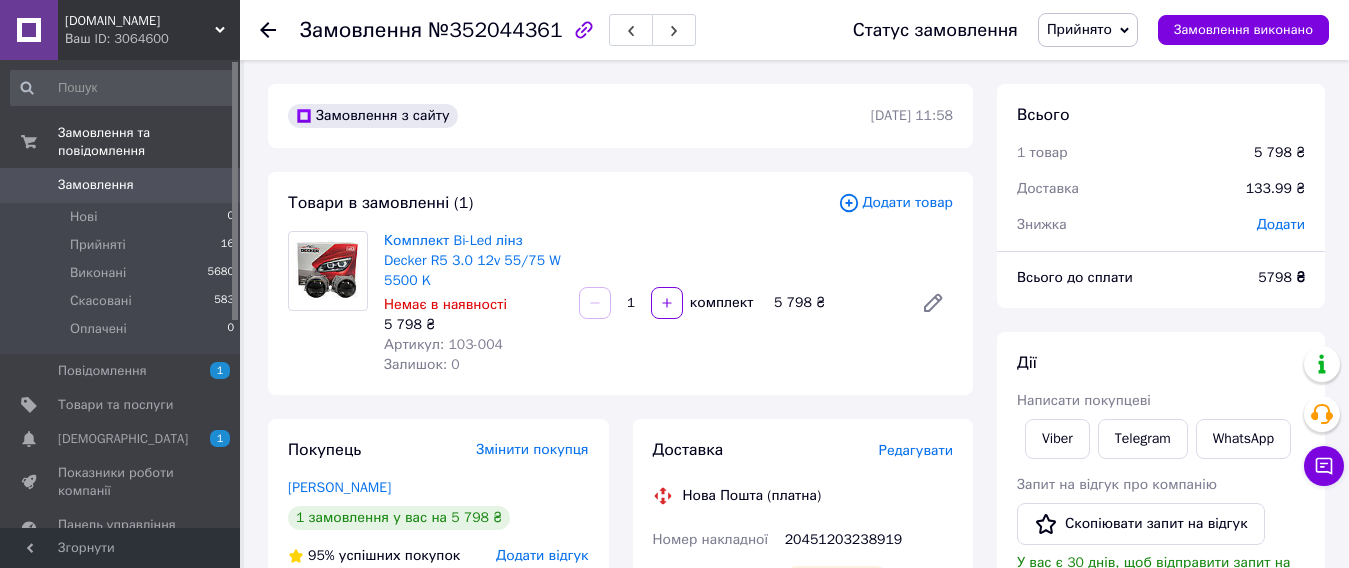 click 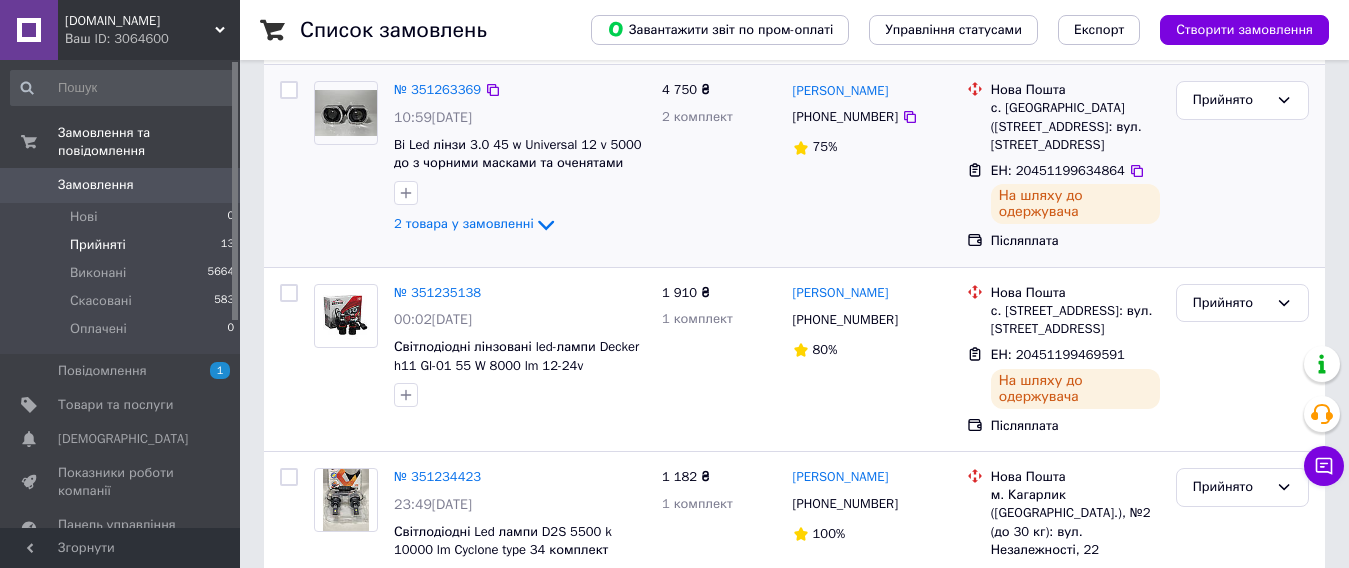 scroll, scrollTop: 0, scrollLeft: 0, axis: both 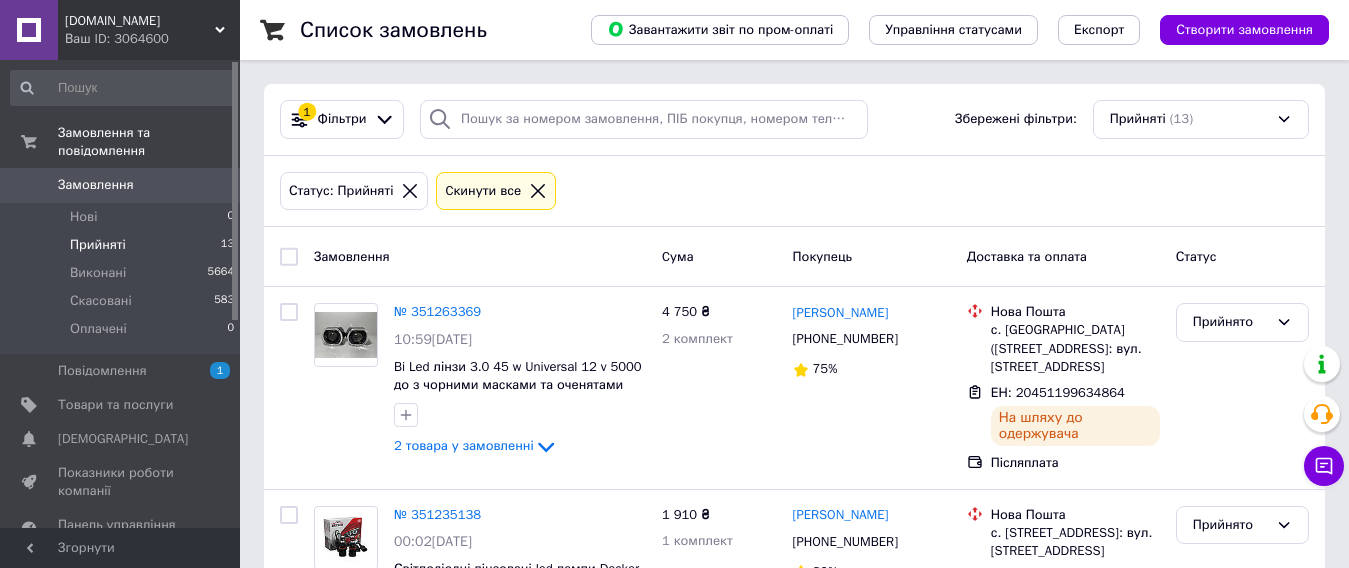 click on "Прийняті 13" at bounding box center [123, 245] 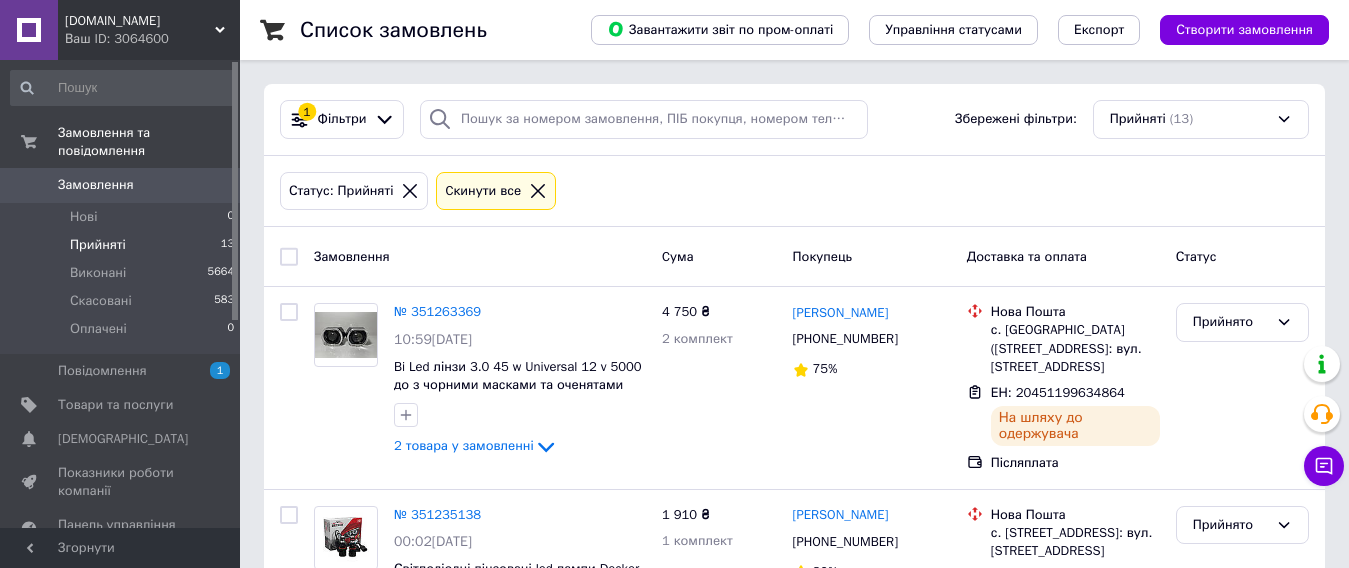 click on "Прийняті 13" at bounding box center [123, 245] 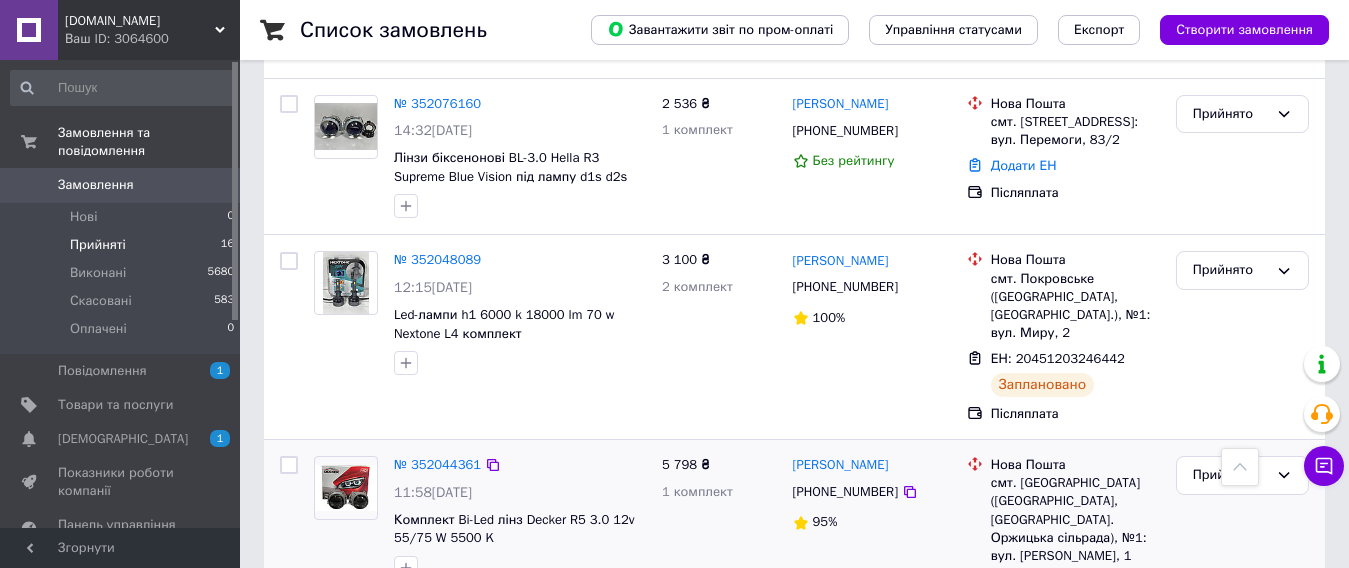 scroll, scrollTop: 500, scrollLeft: 0, axis: vertical 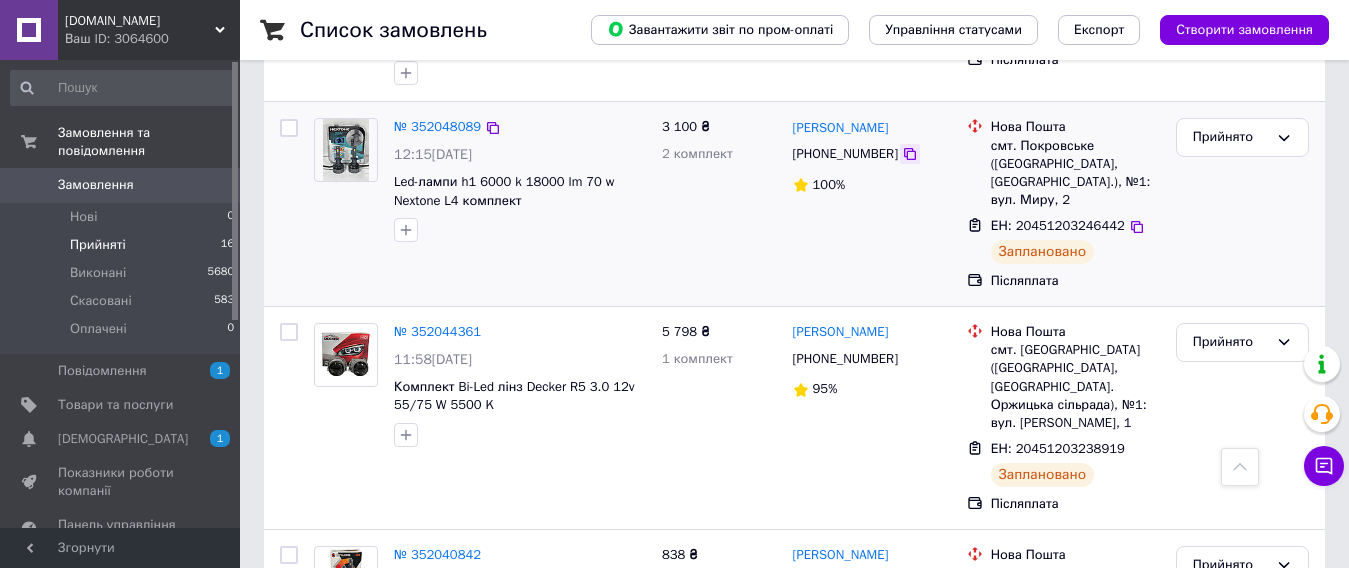 click 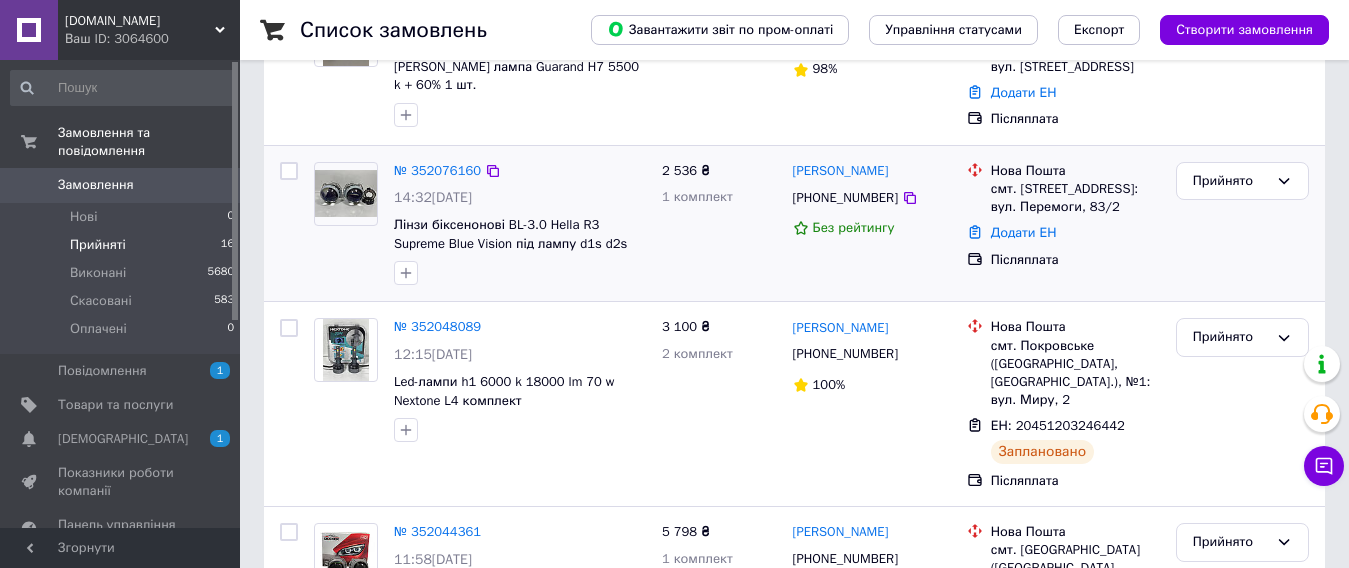 scroll, scrollTop: 0, scrollLeft: 0, axis: both 